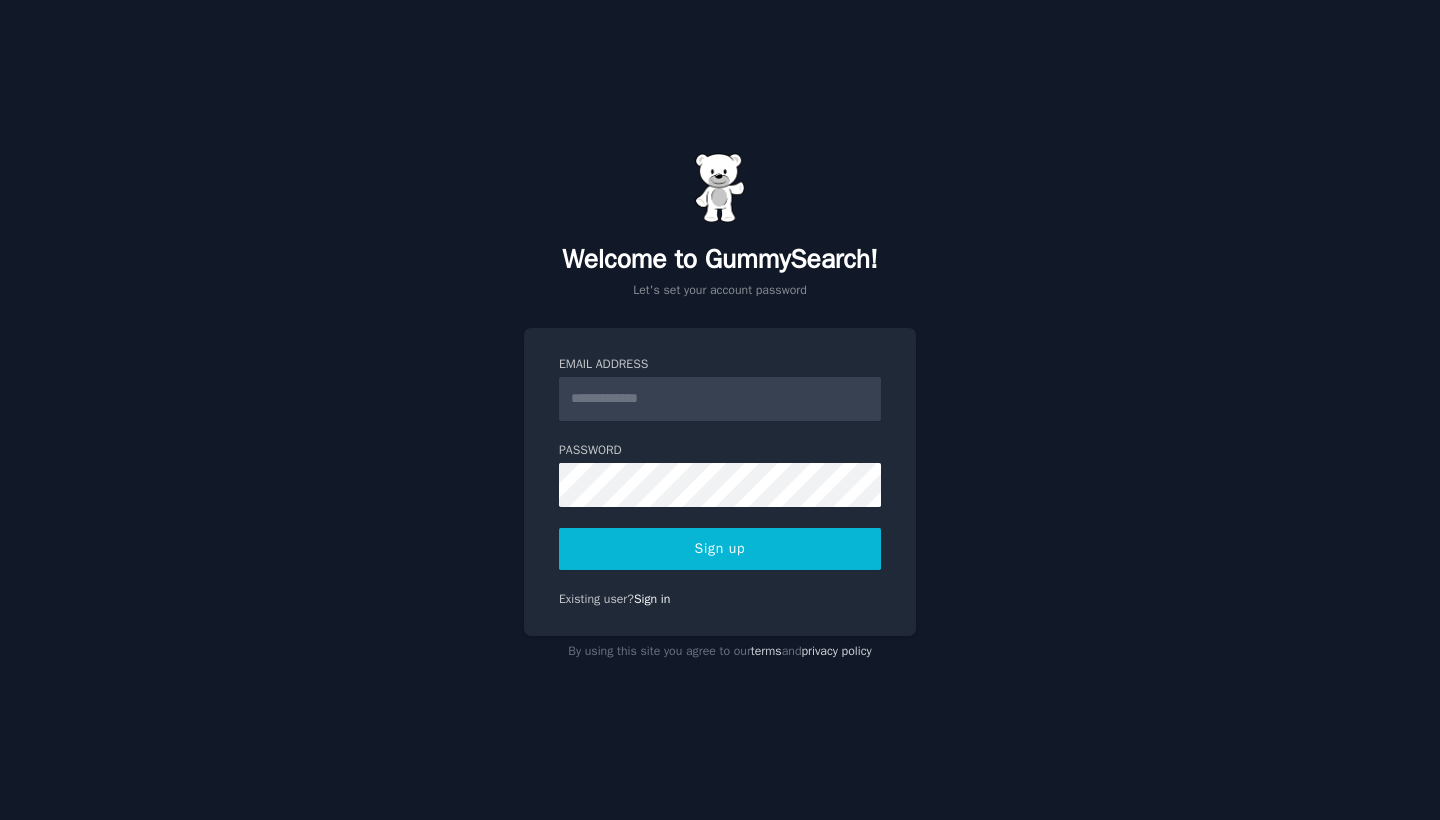 scroll, scrollTop: 0, scrollLeft: 0, axis: both 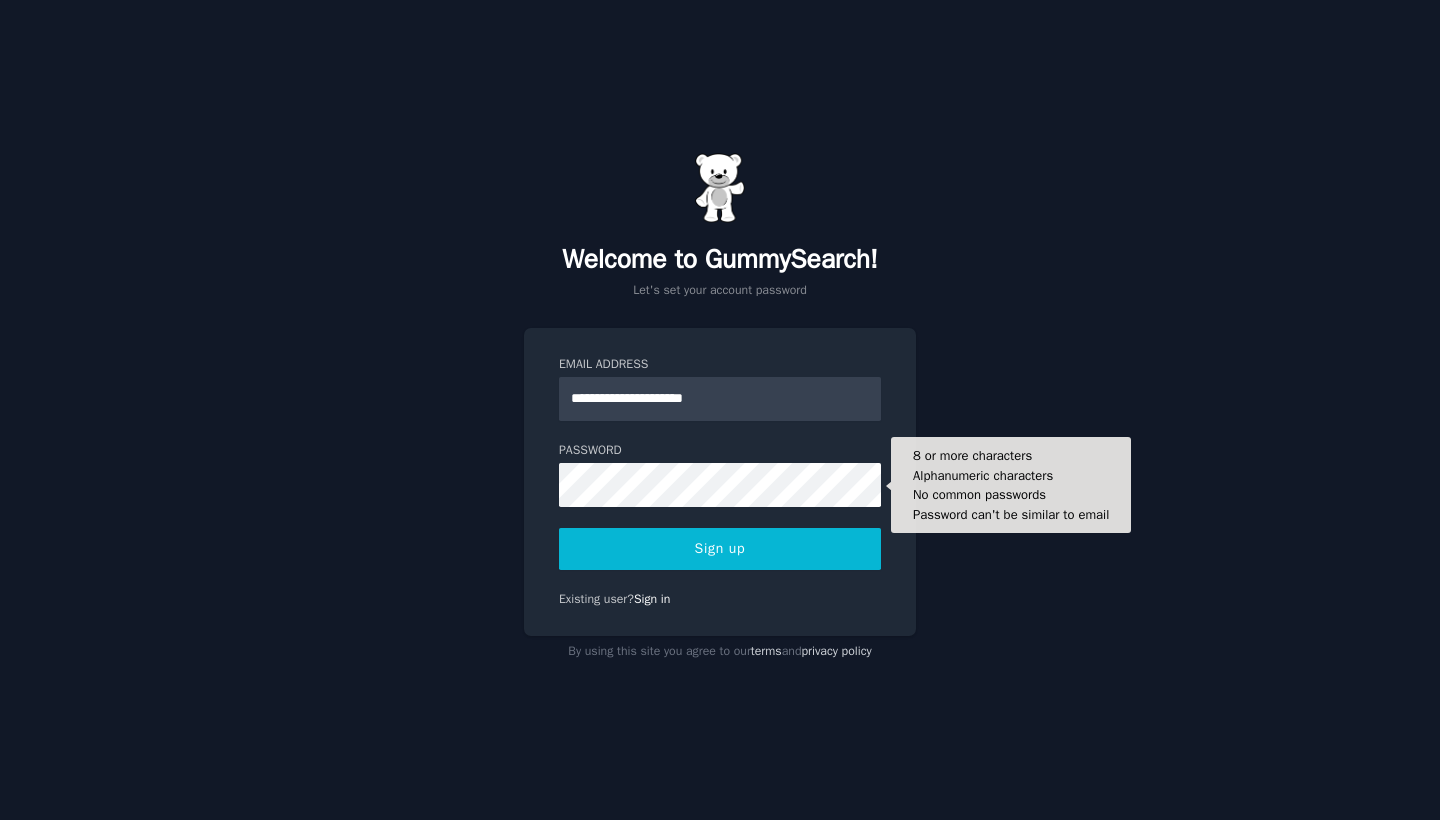 type on "**********" 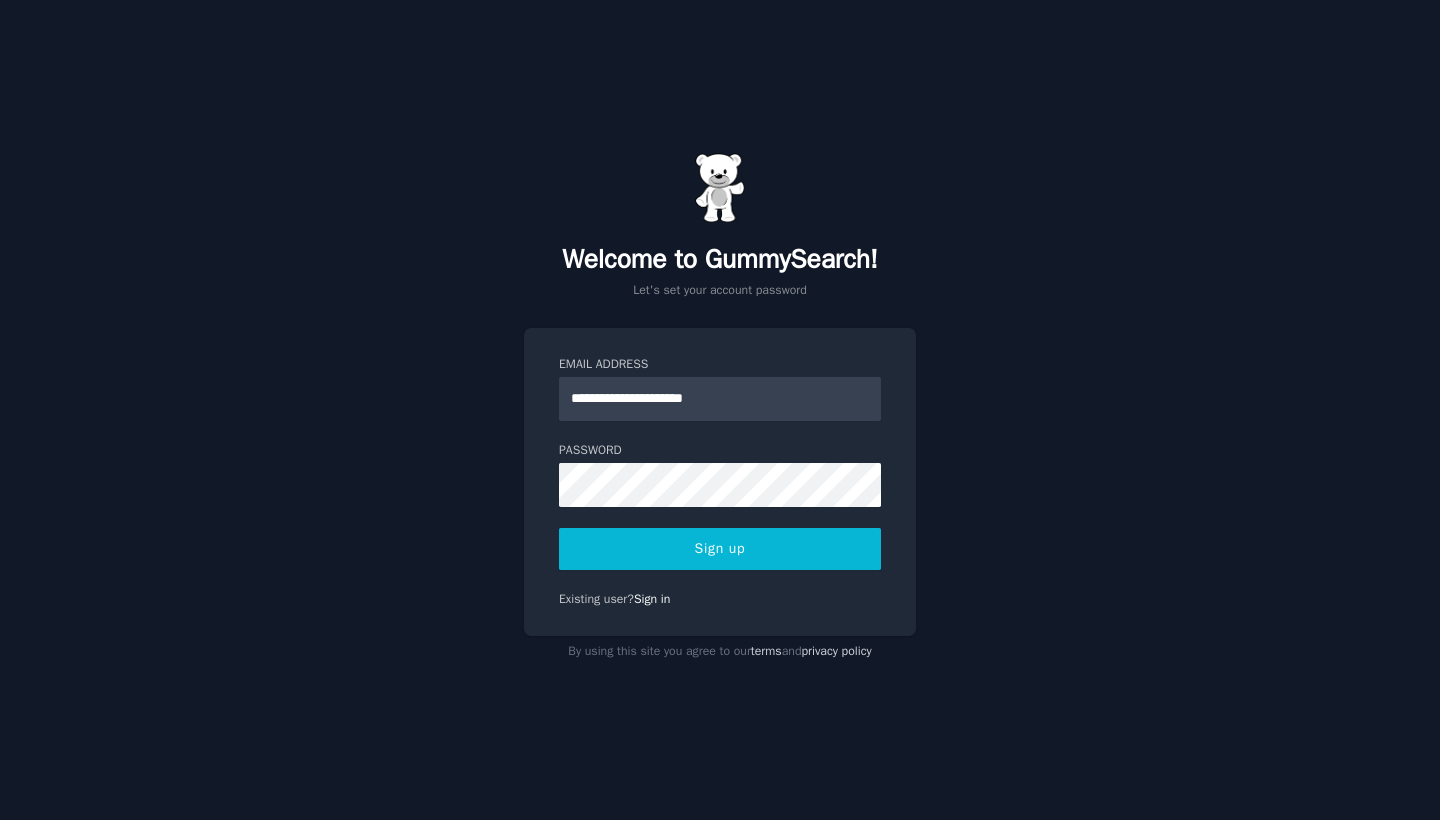 click on "**********" at bounding box center [720, 482] 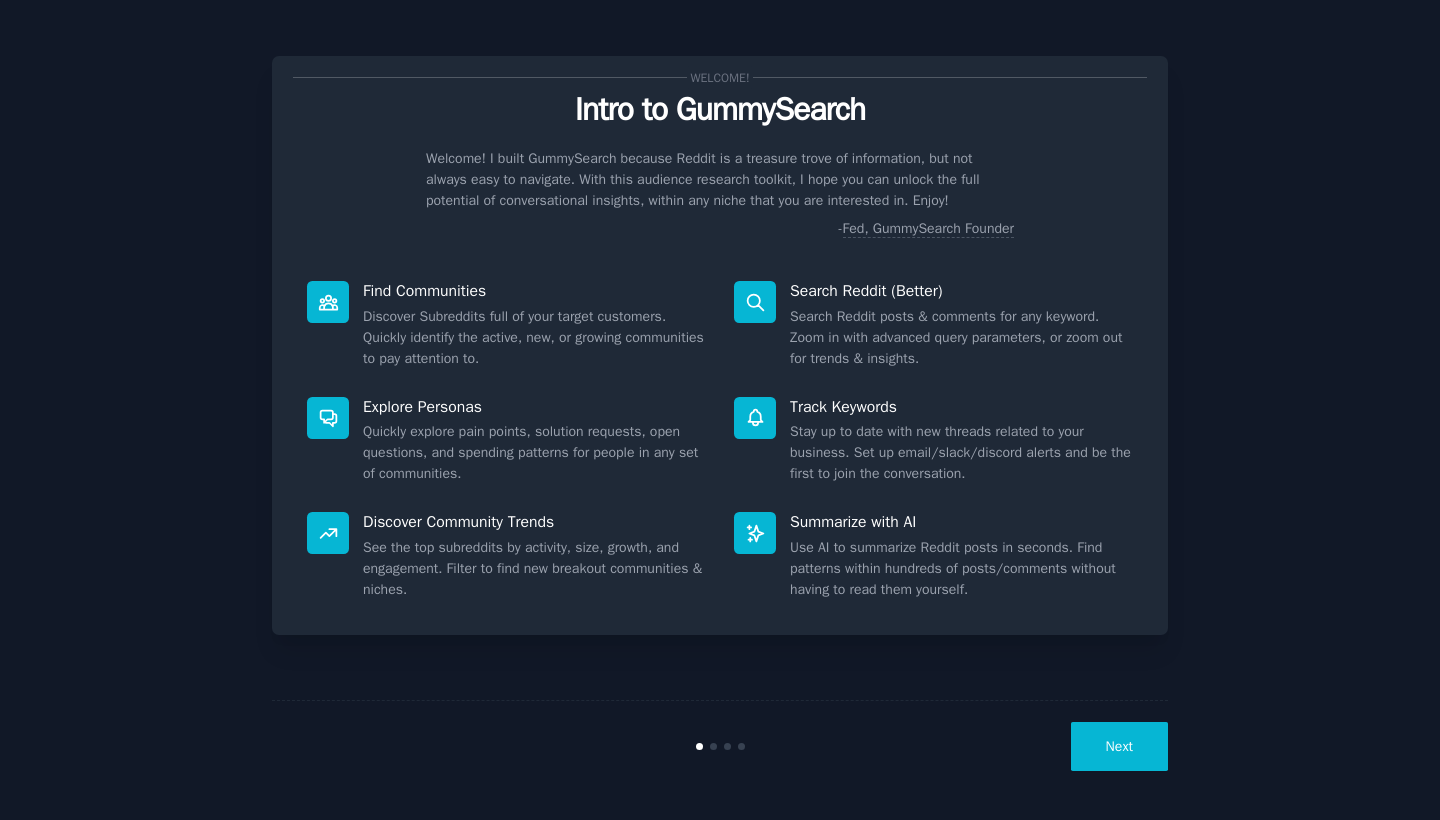 scroll, scrollTop: 0, scrollLeft: 0, axis: both 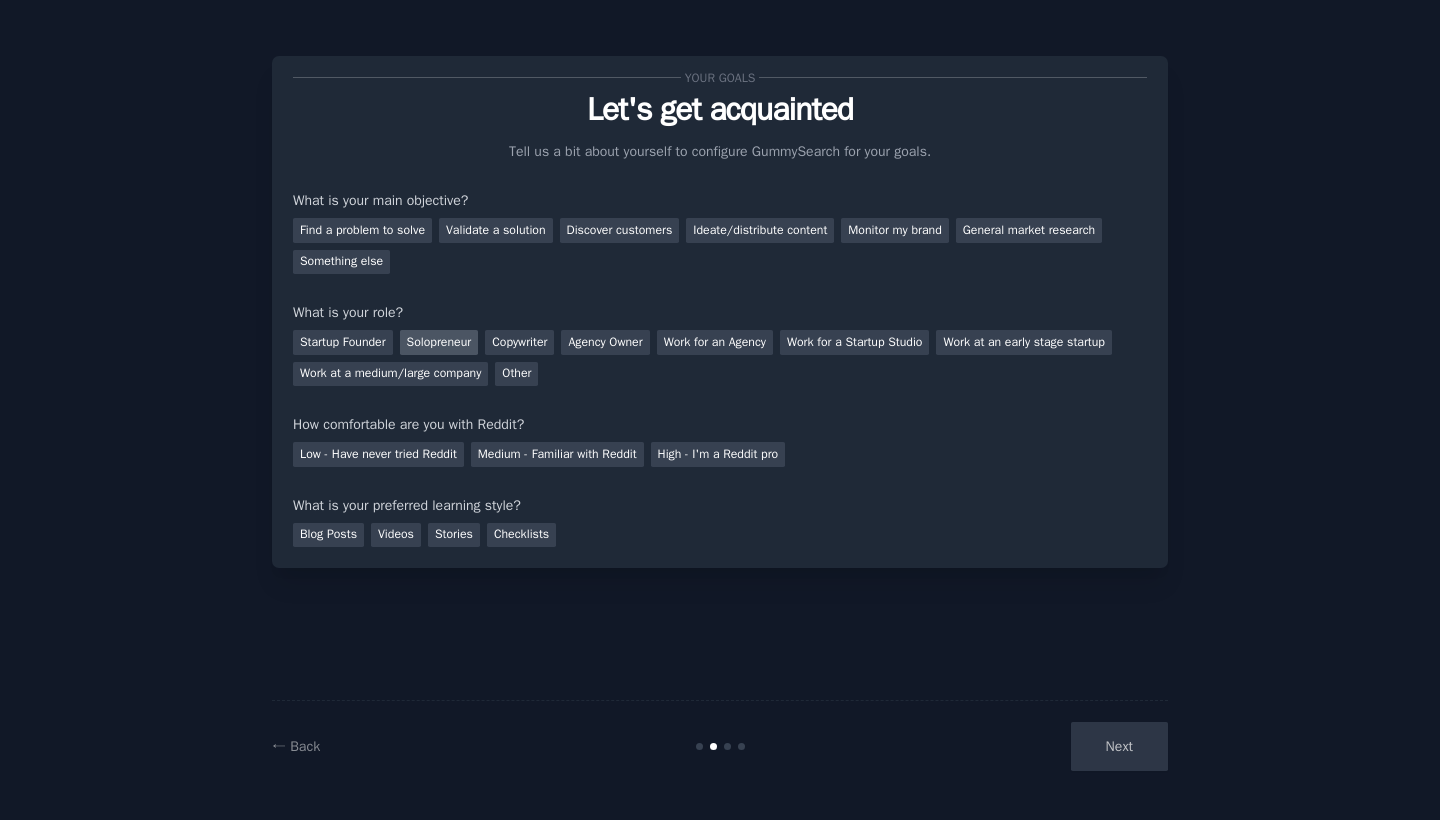 click on "Solopreneur" at bounding box center [439, 342] 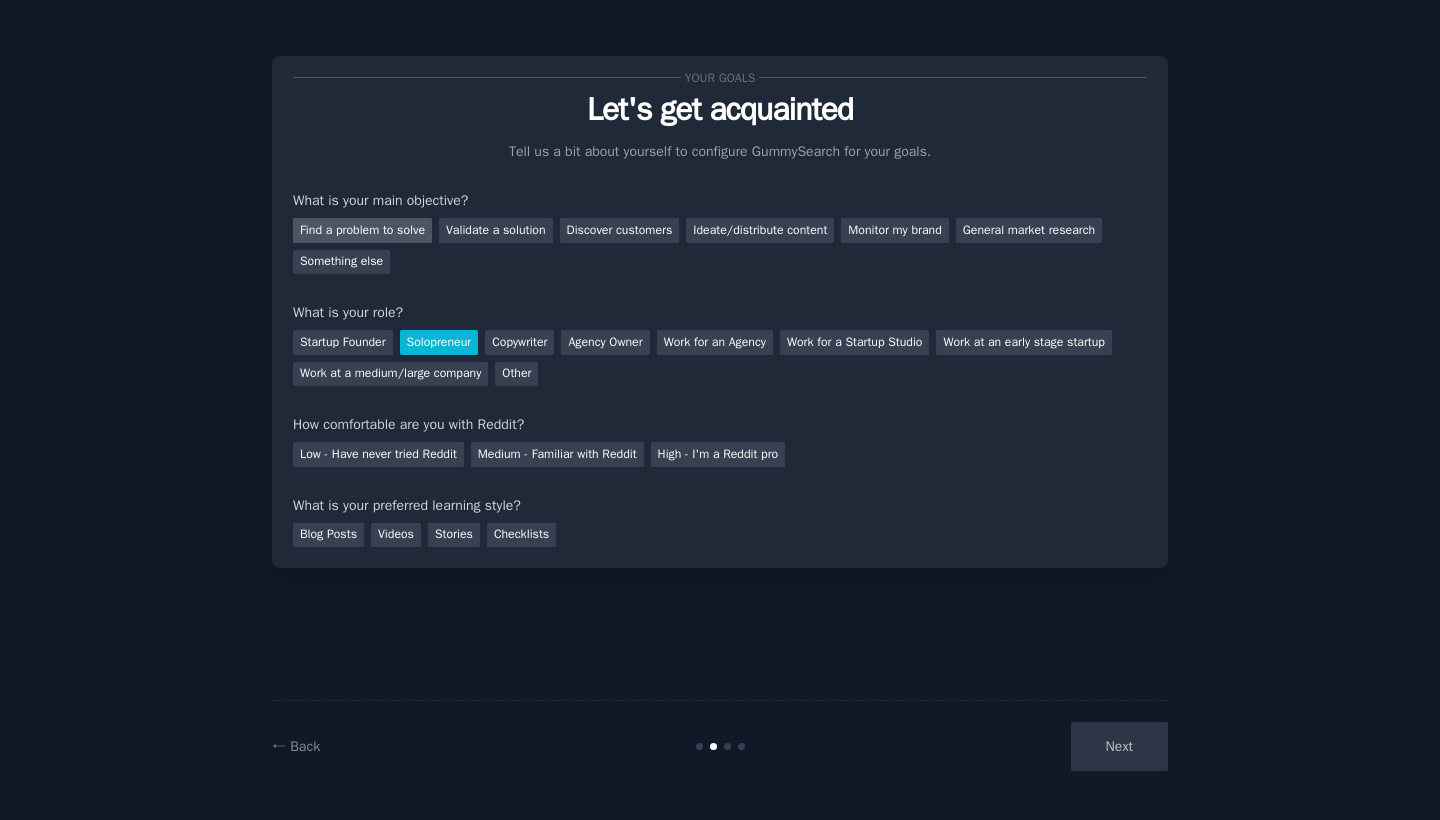 click on "Find a problem to solve" at bounding box center (362, 230) 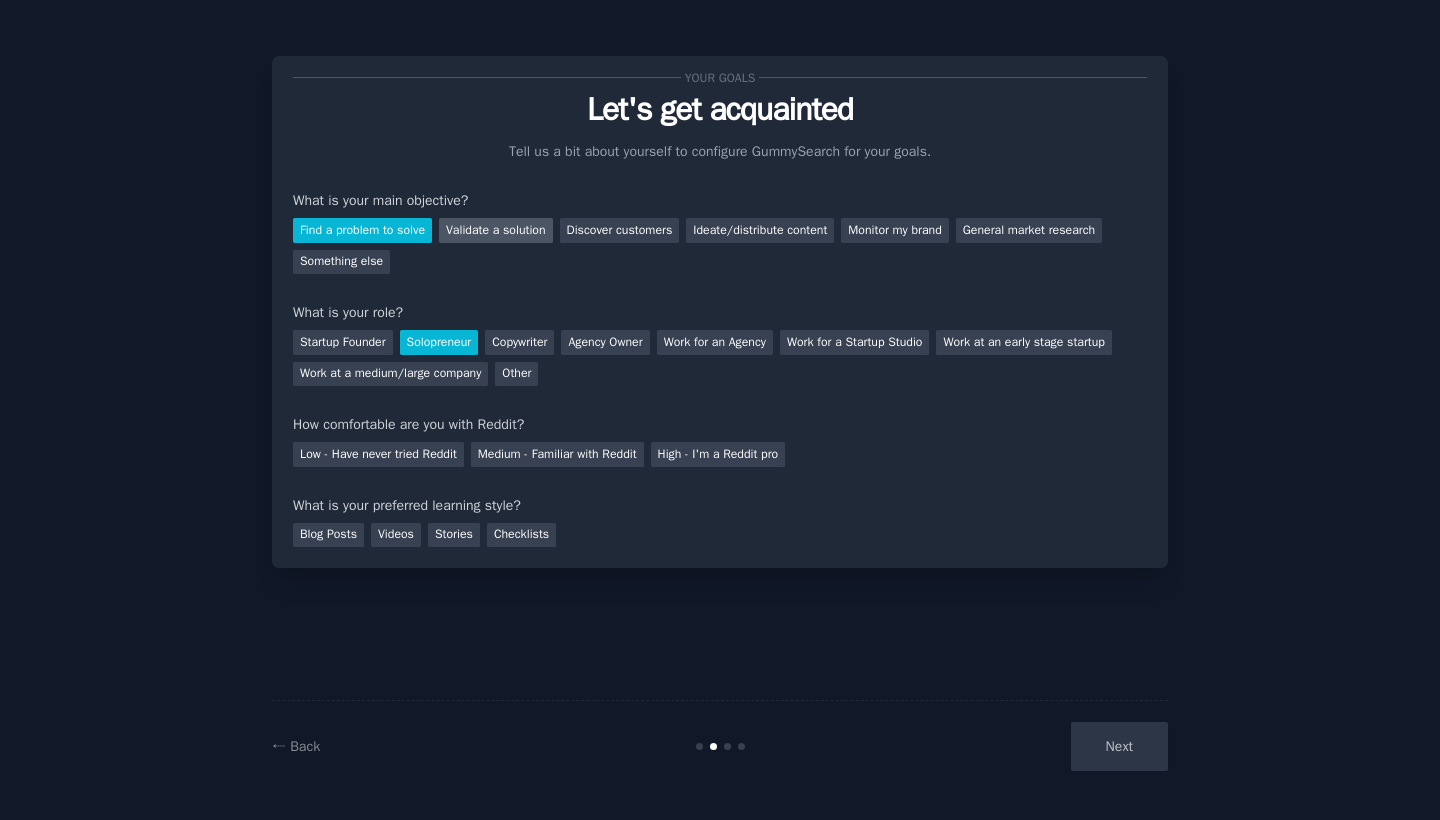 click on "Validate a solution" at bounding box center (496, 230) 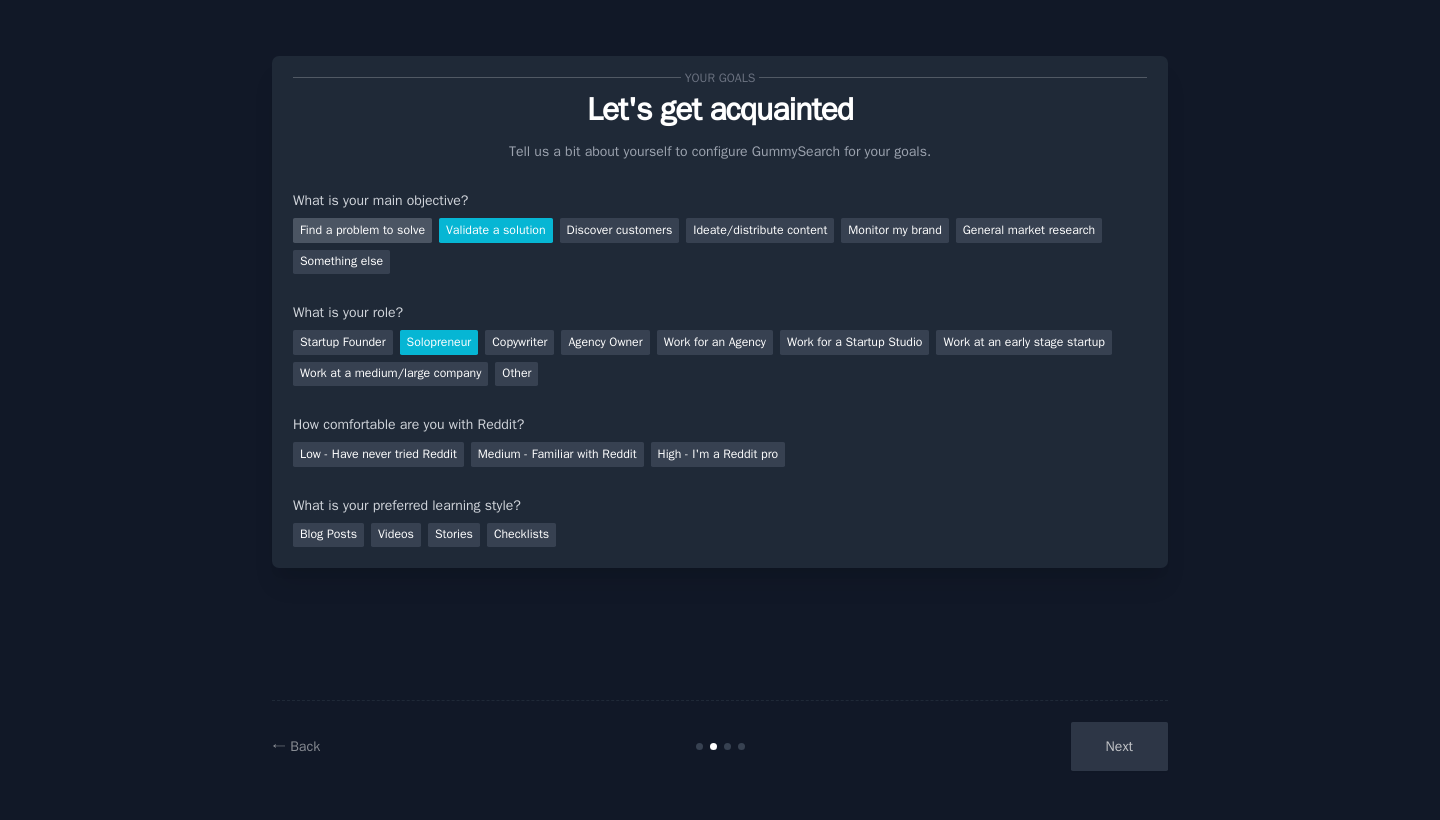 click on "Find a problem to solve" at bounding box center [362, 230] 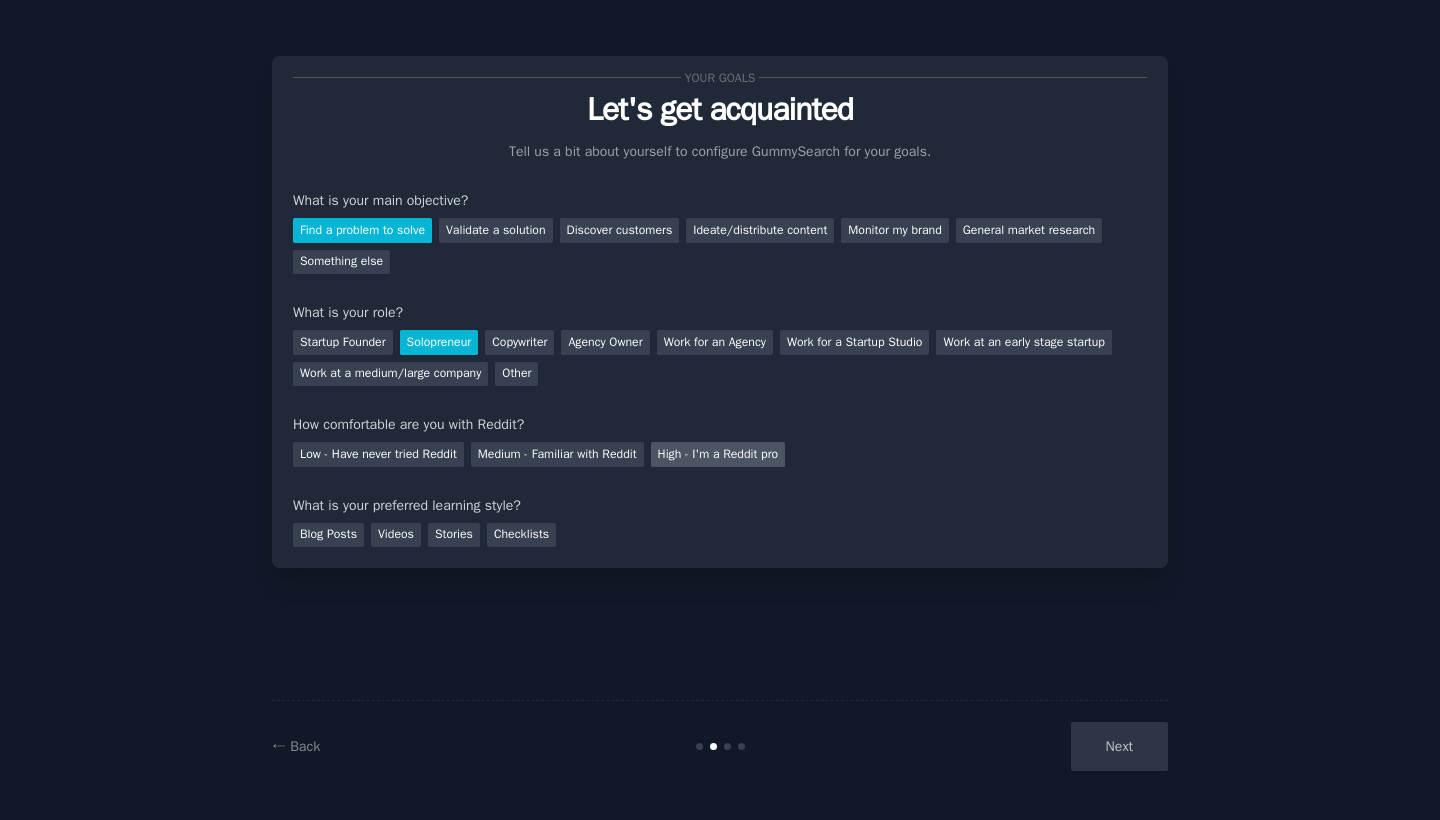 click on "High - I'm a Reddit pro" at bounding box center [718, 454] 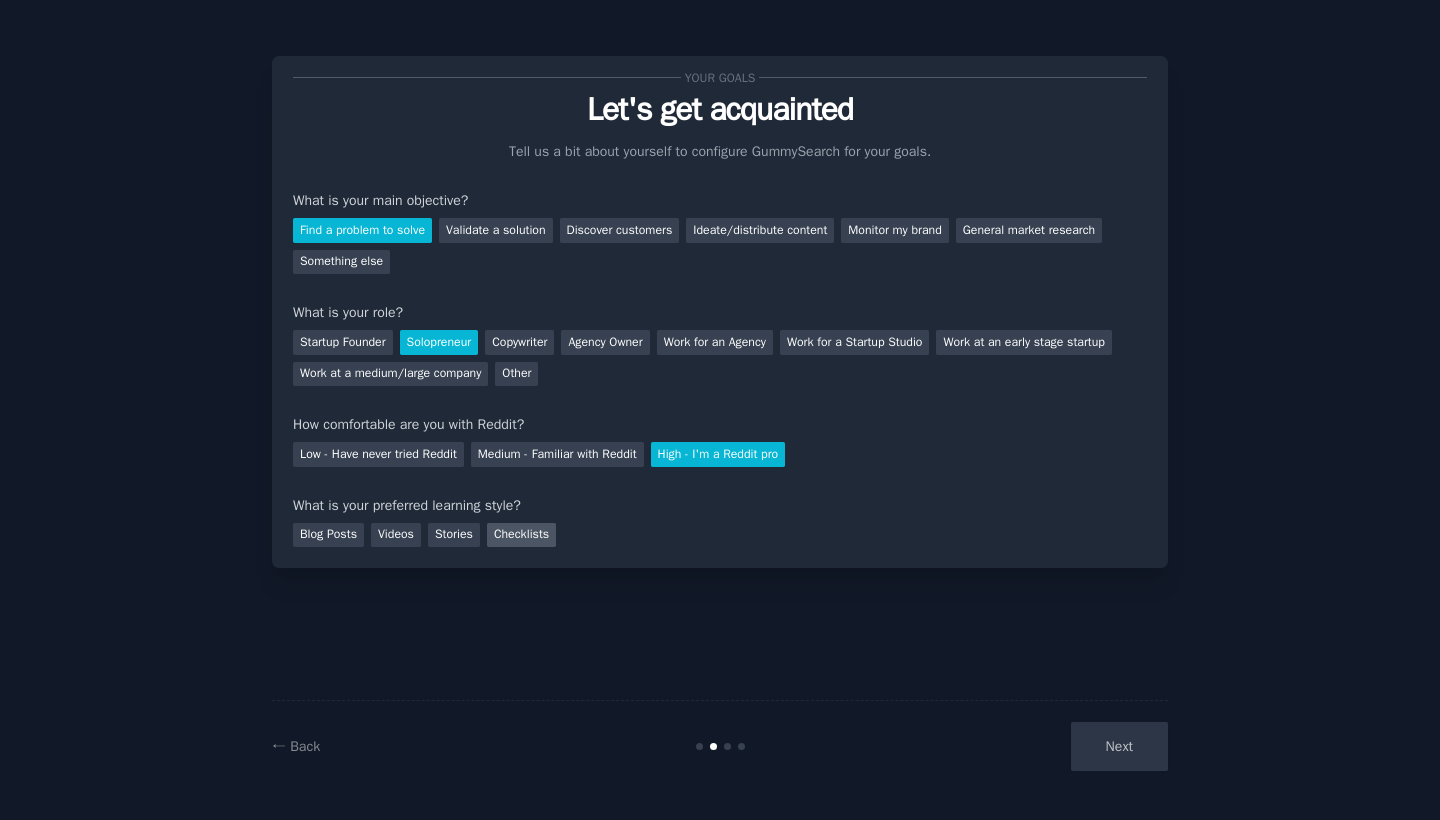 scroll, scrollTop: 0, scrollLeft: 0, axis: both 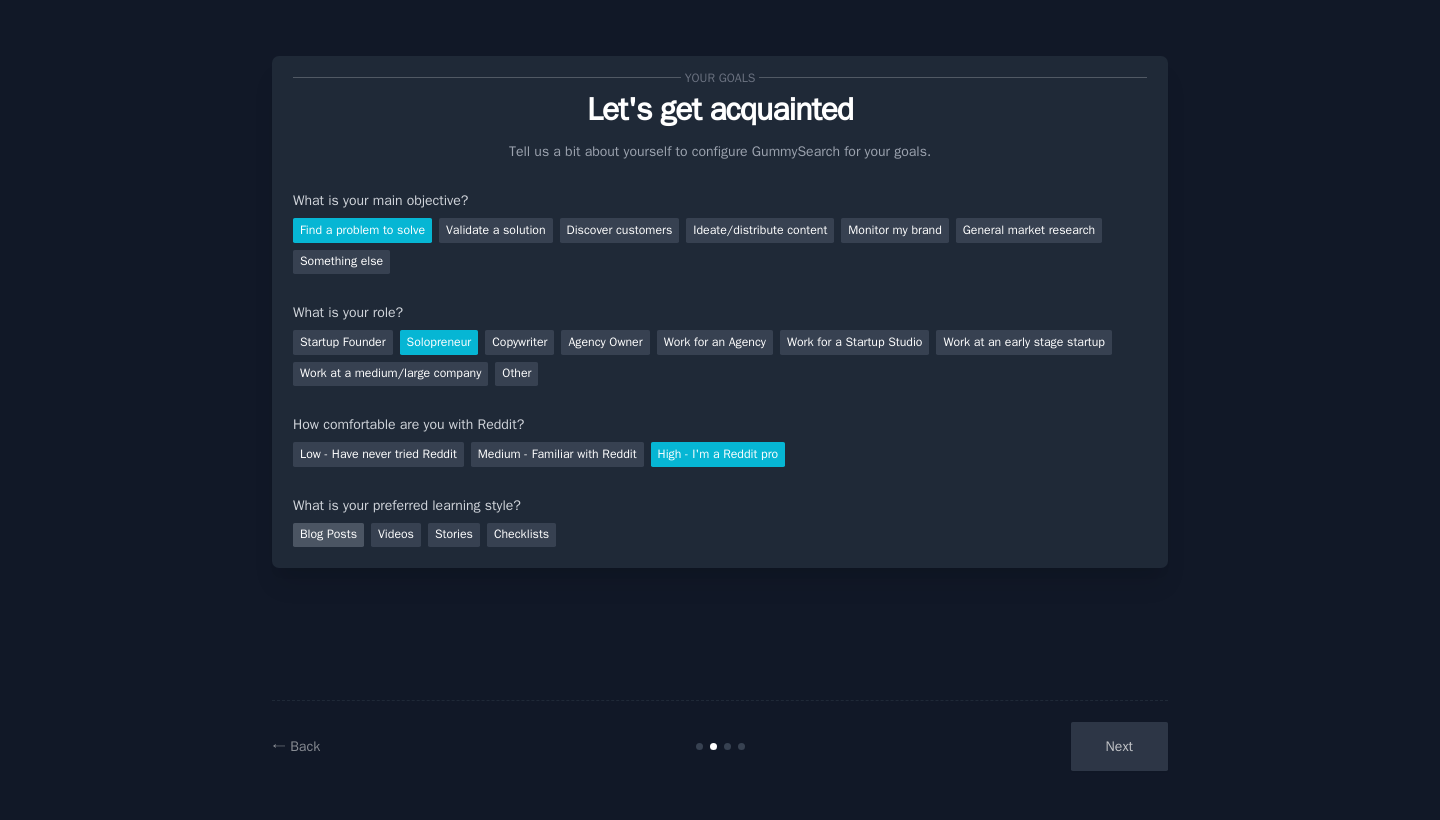 click on "Blog Posts" at bounding box center (328, 535) 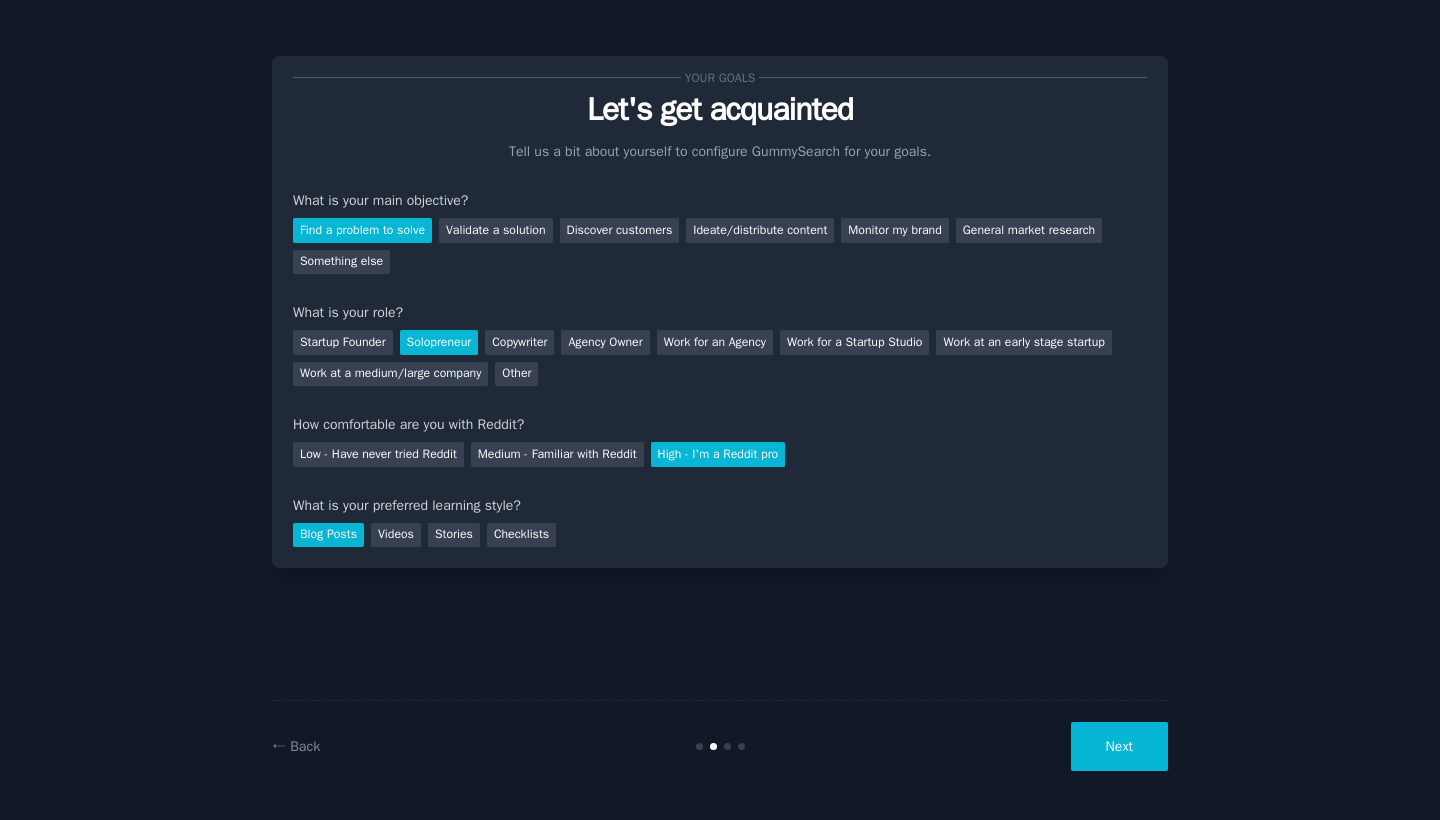 click on "Next" at bounding box center [1119, 746] 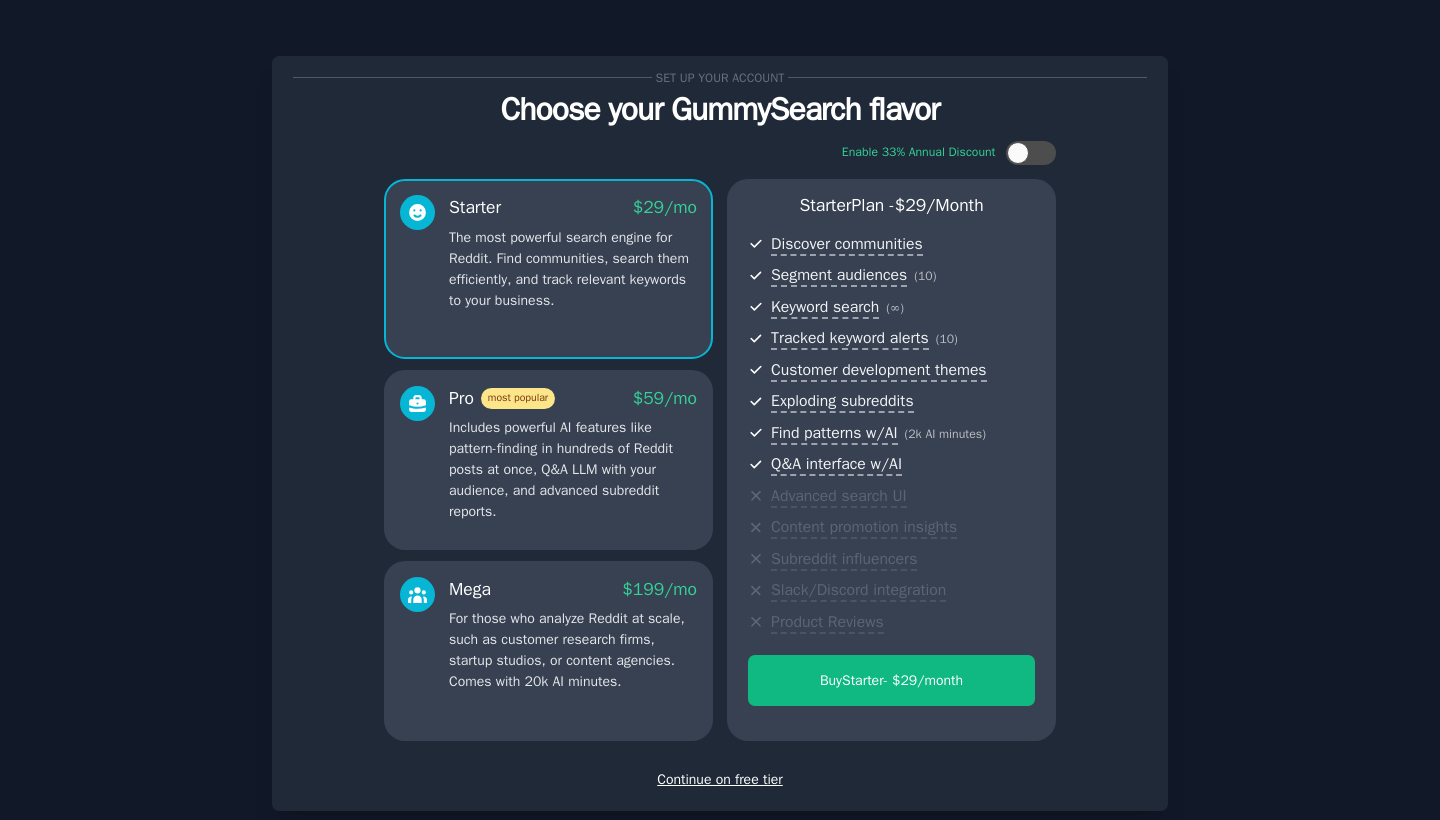 click on "Enable 33% Annual Discount Starter $ 29 /mo The most powerful search engine for Reddit. Find communities, search them efficiently, and track relevant keywords to your business. Pro most popular $ 59 /mo Includes powerful AI features like pattern-finding in hundreds of Reddit posts at once, Q&A LLM with your audience, and advanced subreddit reports. Mega $ 199 /mo For those who analyze Reddit at scale, such as customer research firms, startup studios, or content agencies. Comes with 20k AI minutes. Starter  Plan -  $ 29 /month Discover communities Segment audiences ( 10 ) Keyword search ( ∞ ) Tracked keyword alerts ( 10 ) Customer development themes Exploding subreddits Find patterns w/AI ( 2k AI minutes ) Q&A interface w/AI Advanced search UI Content promotion insights Subreddit influencers Slack/Discord integration Product Reviews Buy  Starter  - $ 29 /month" at bounding box center (720, 441) 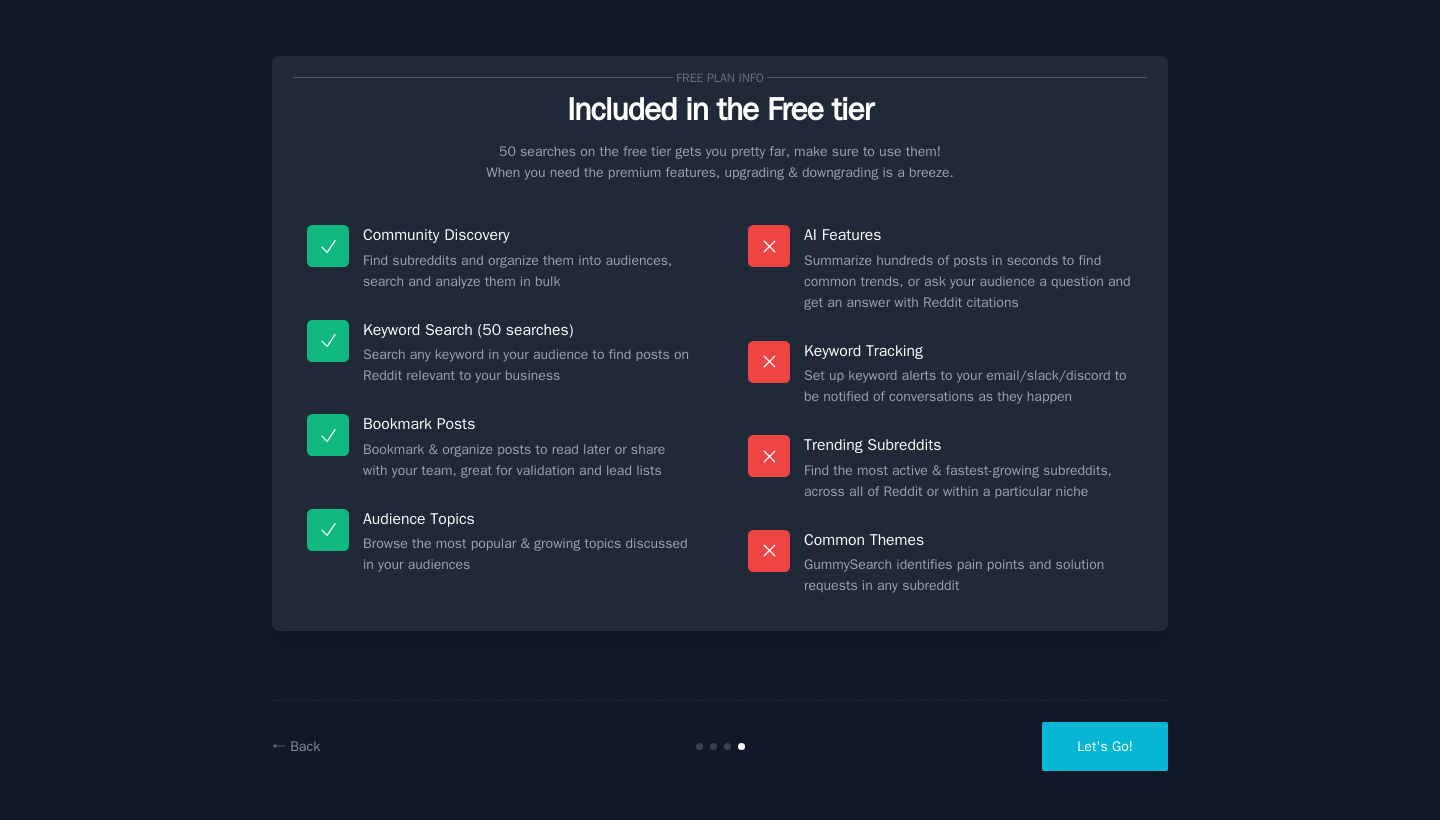 scroll, scrollTop: 0, scrollLeft: 0, axis: both 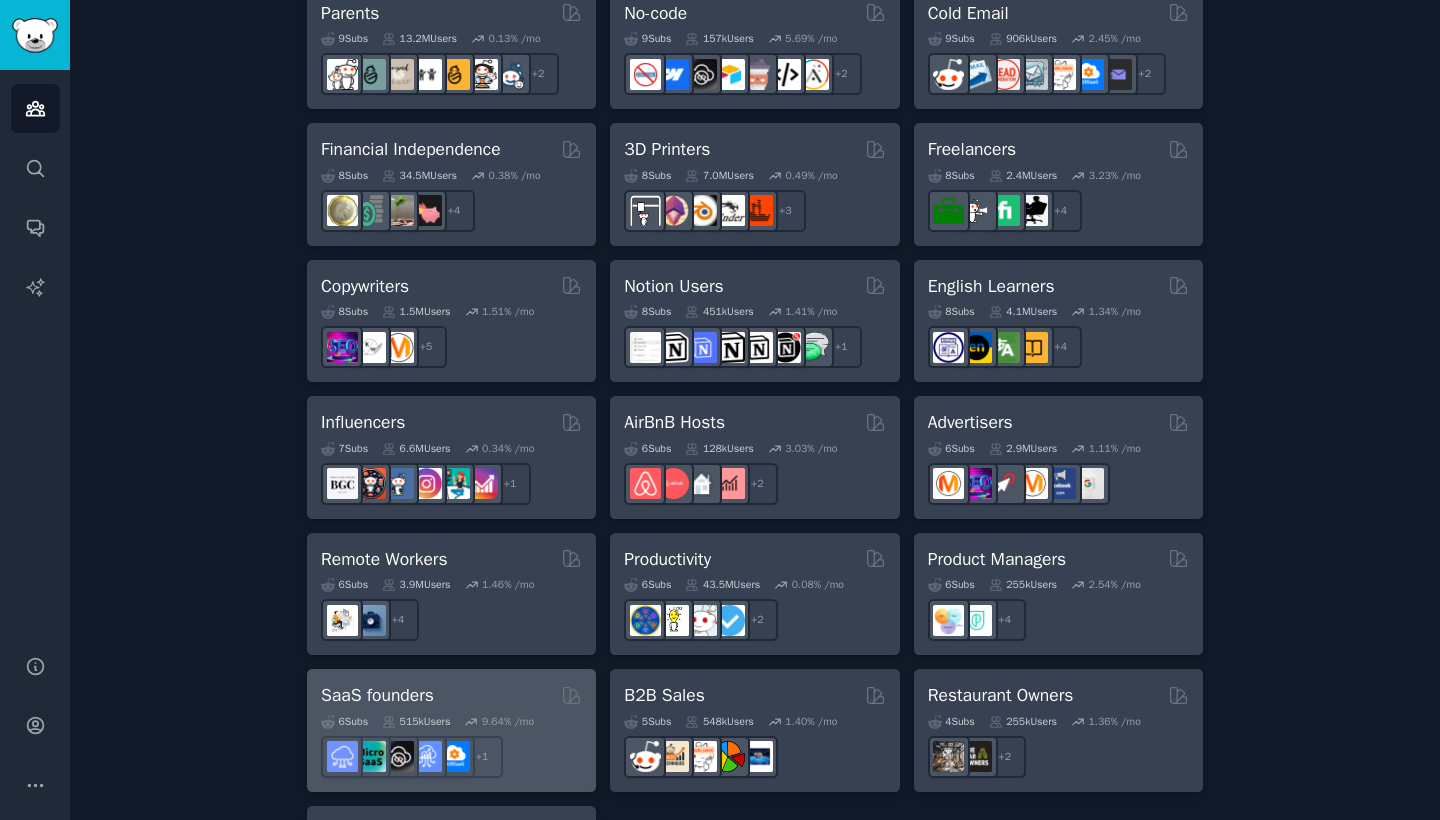 click on "+ 1" at bounding box center (451, 757) 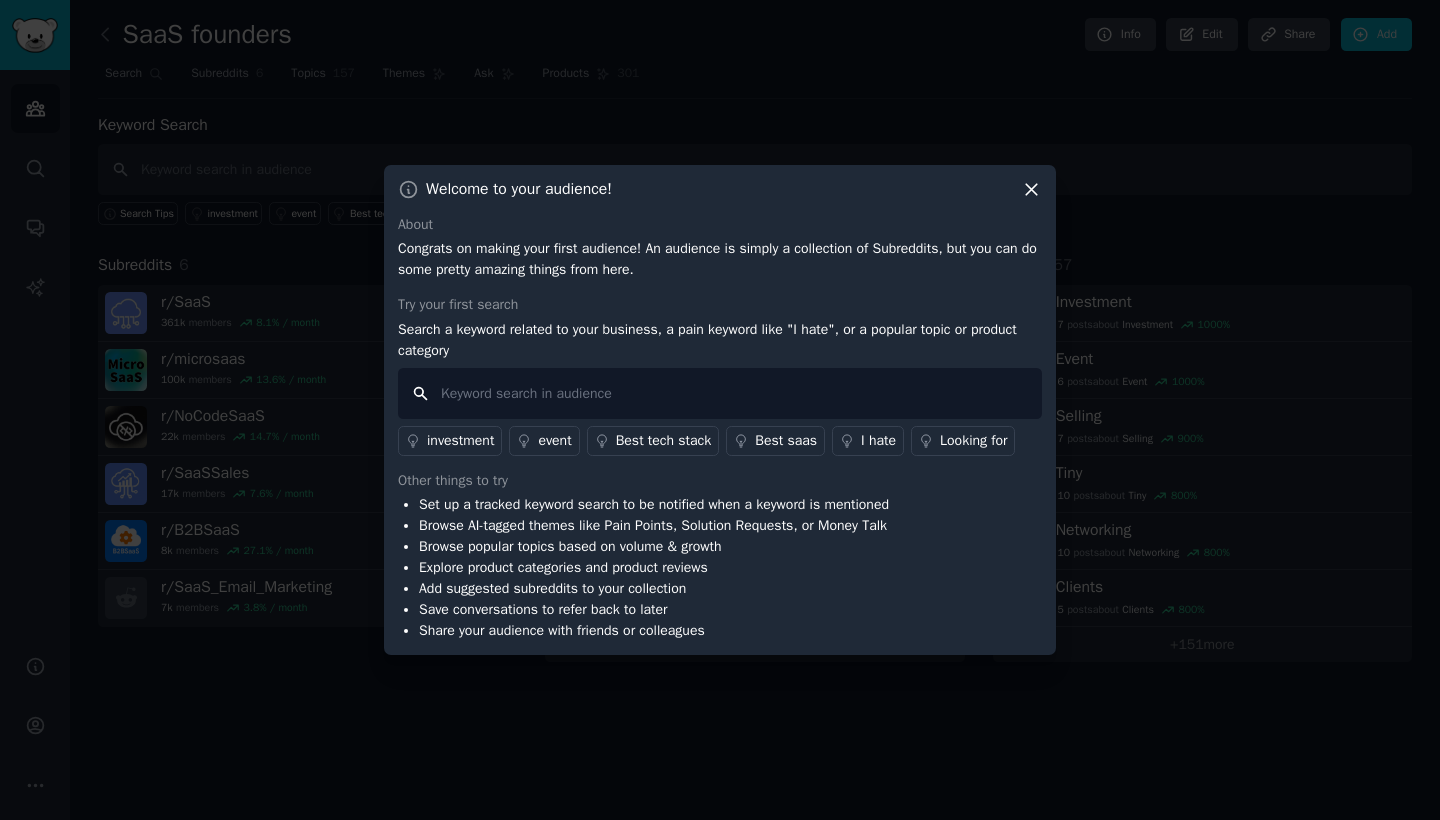 click at bounding box center [720, 393] 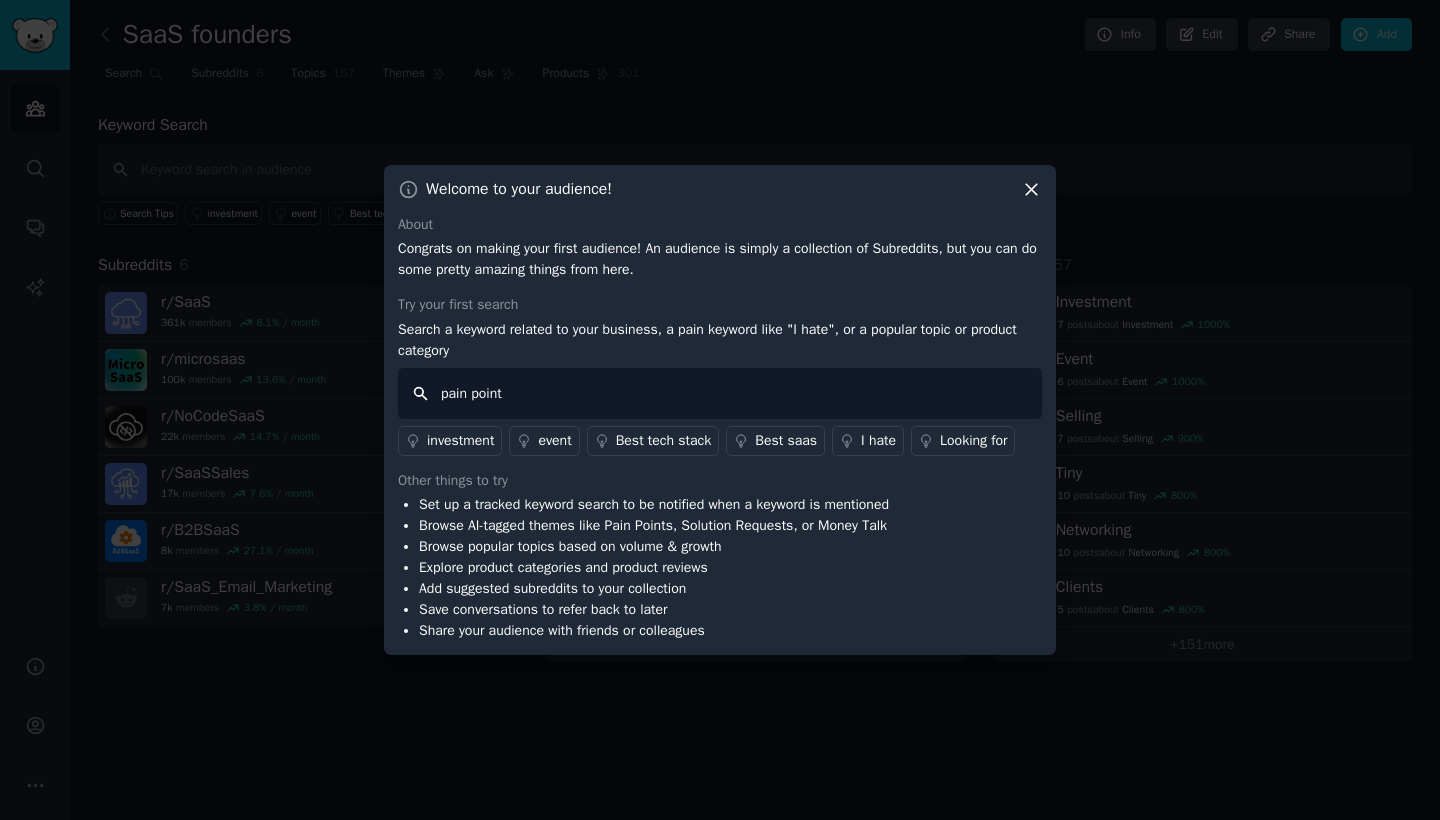 type on "pain points" 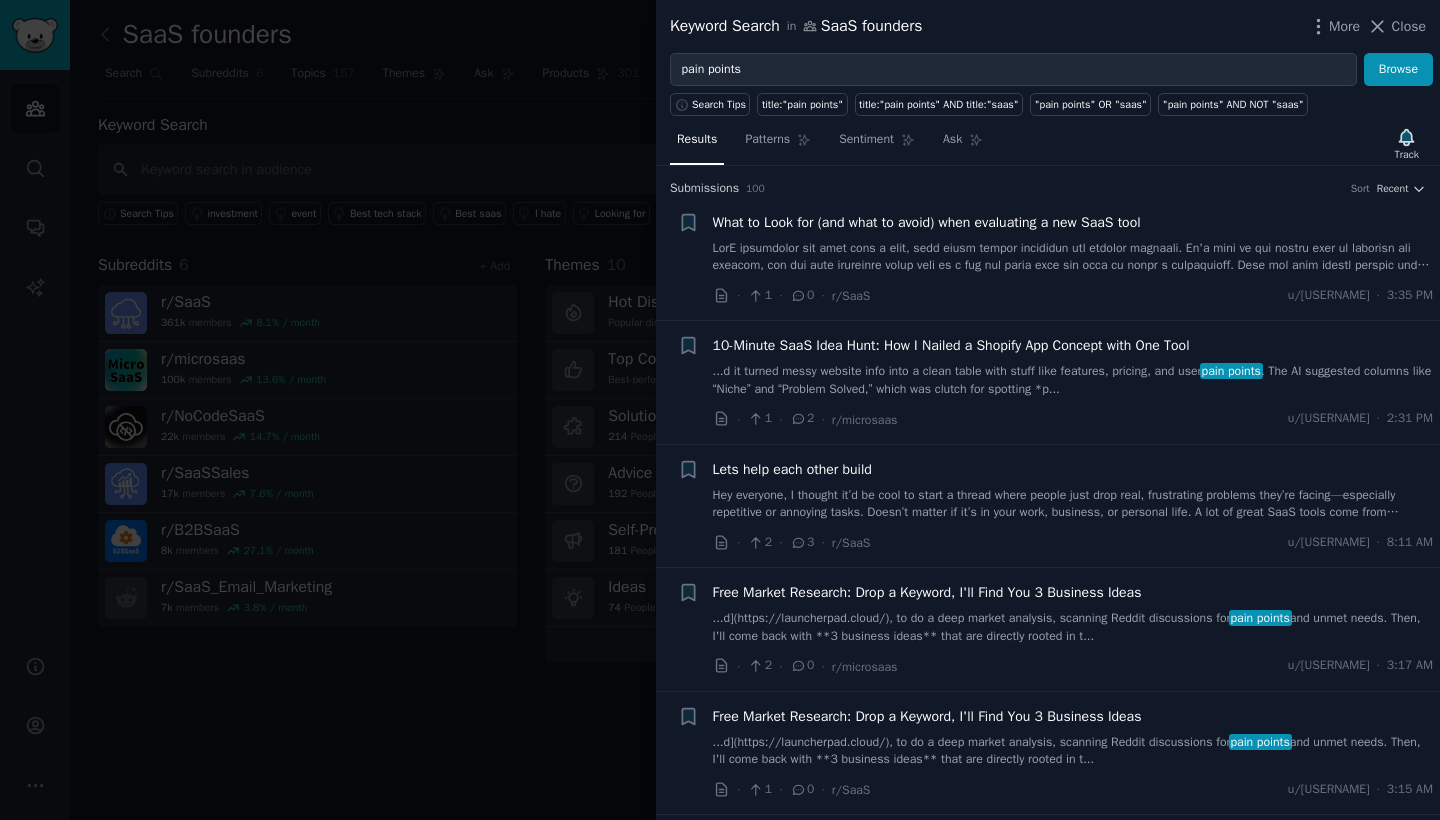 scroll, scrollTop: 0, scrollLeft: 0, axis: both 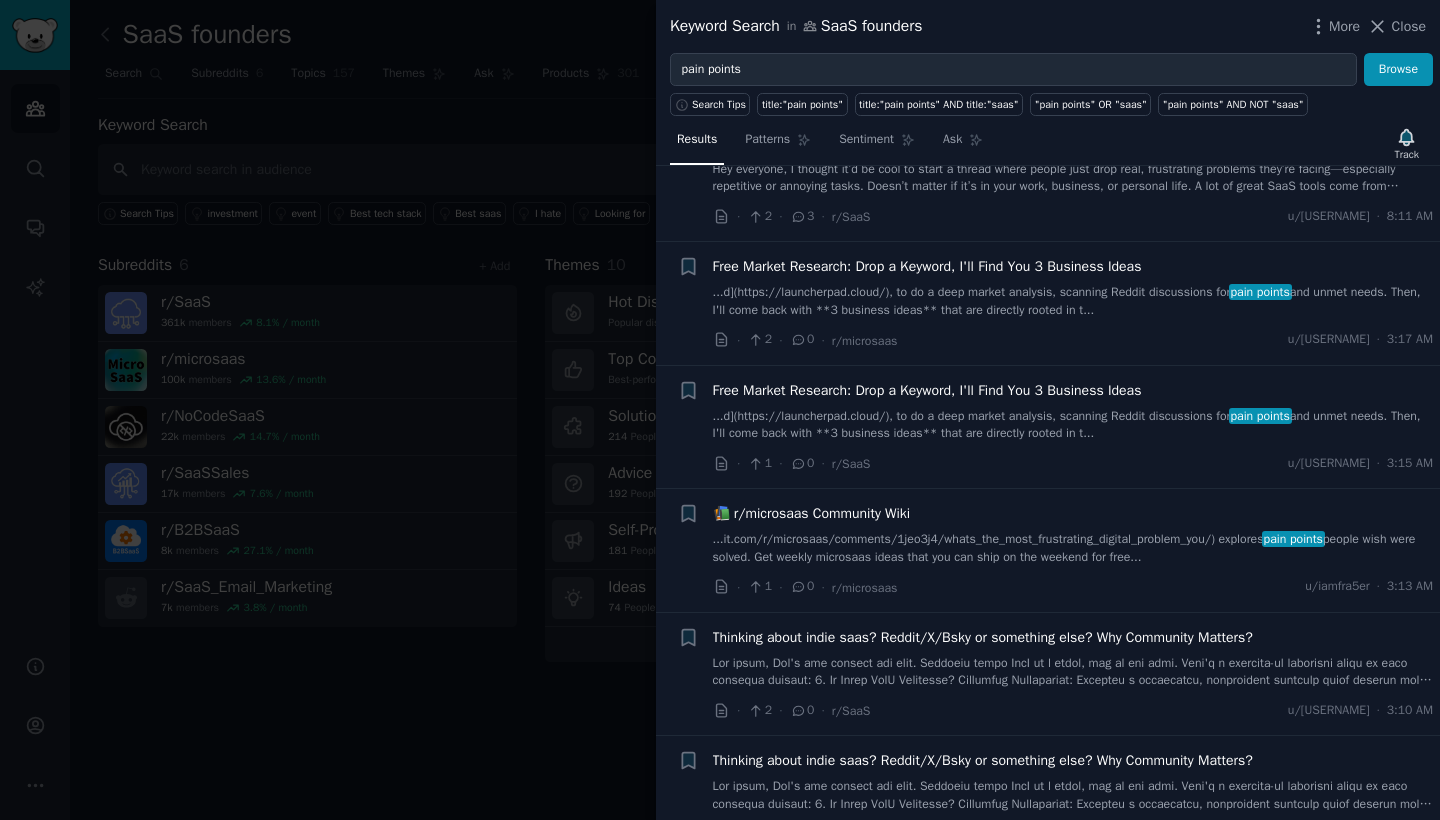 click on "Free Market Research: Drop a Keyword, I'll Find You 3 Business Ideas" at bounding box center [927, 266] 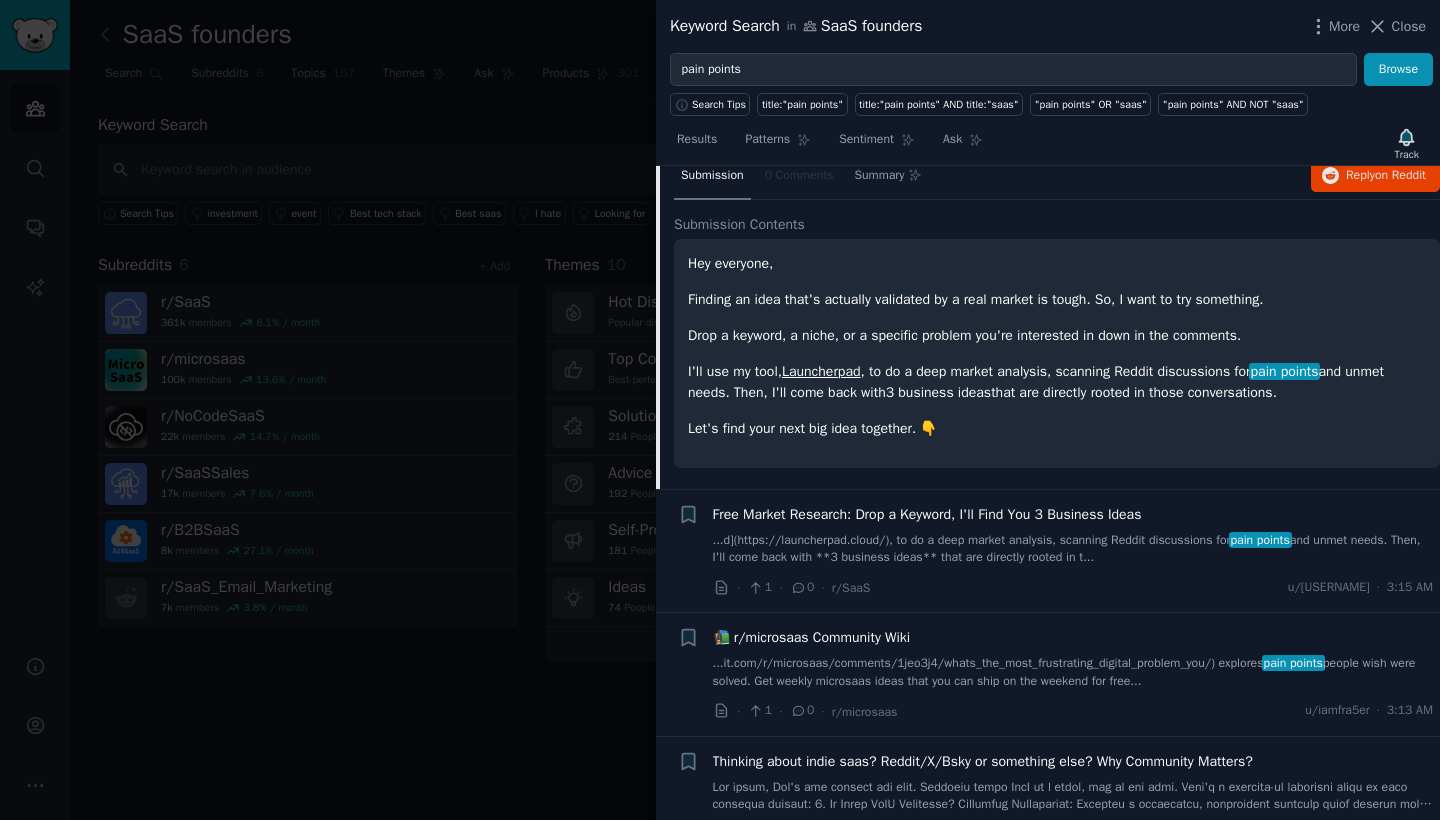 scroll, scrollTop: 546, scrollLeft: 0, axis: vertical 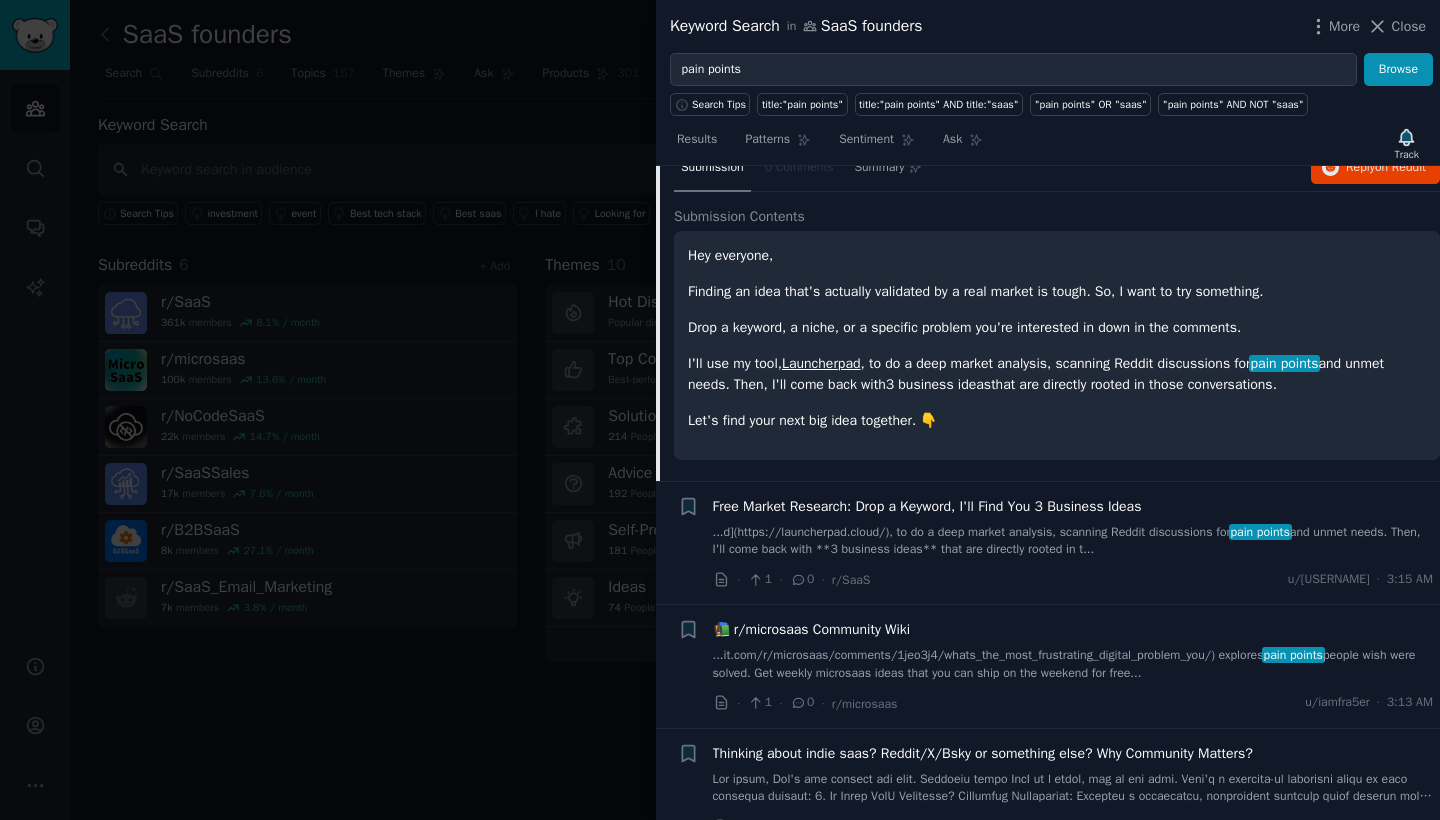 click on "Launcherpad" at bounding box center [821, 363] 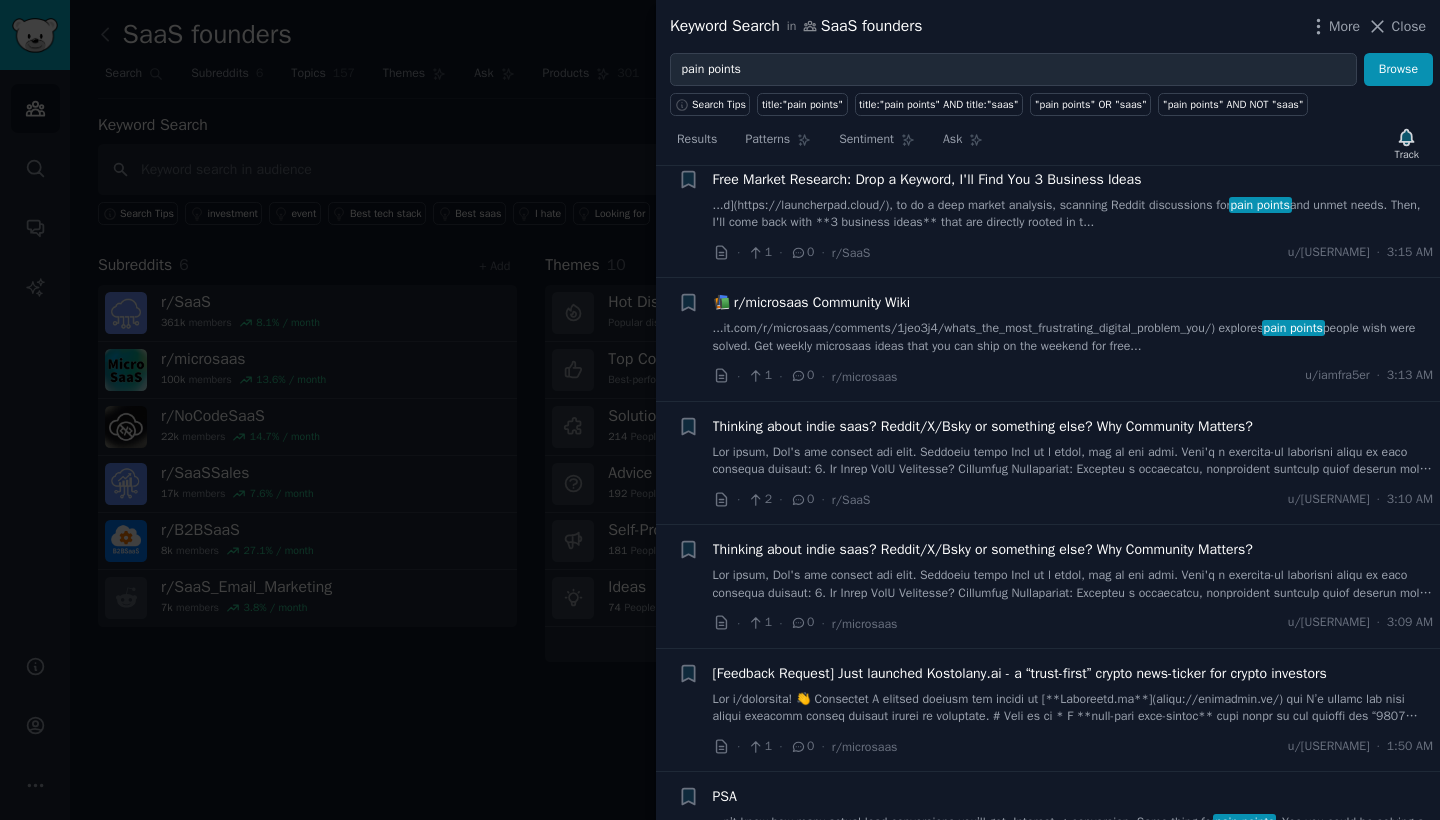 scroll, scrollTop: 874, scrollLeft: 0, axis: vertical 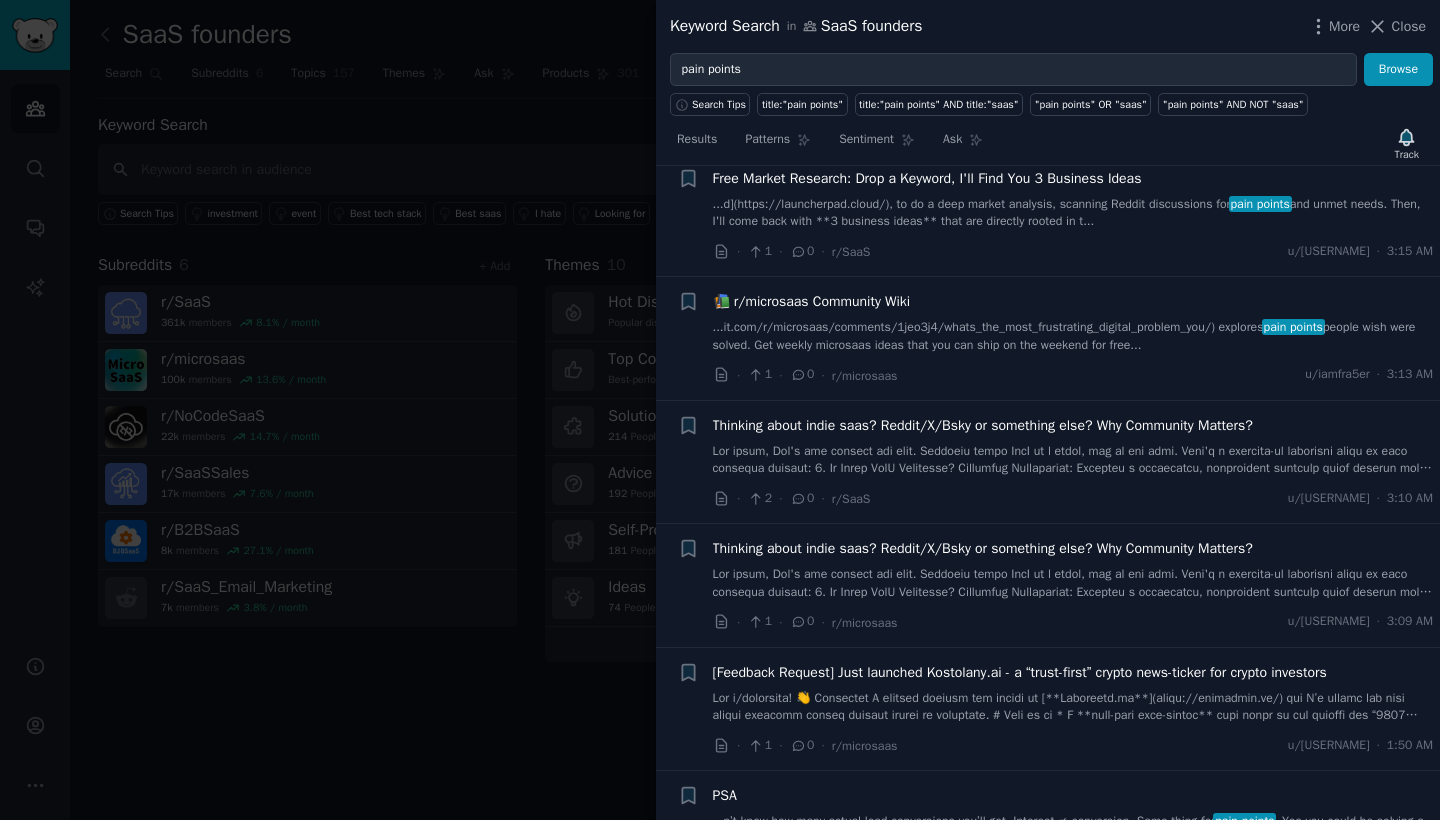 click on "...it.com/r/microsaas/comments/1jeo3j4/whats_the_most_frustrating_digital_problem_you/) explores  pain points  people wish were solved. Get weekly microsaas ideas that you can ship on the weekend for free..." at bounding box center (1073, 336) 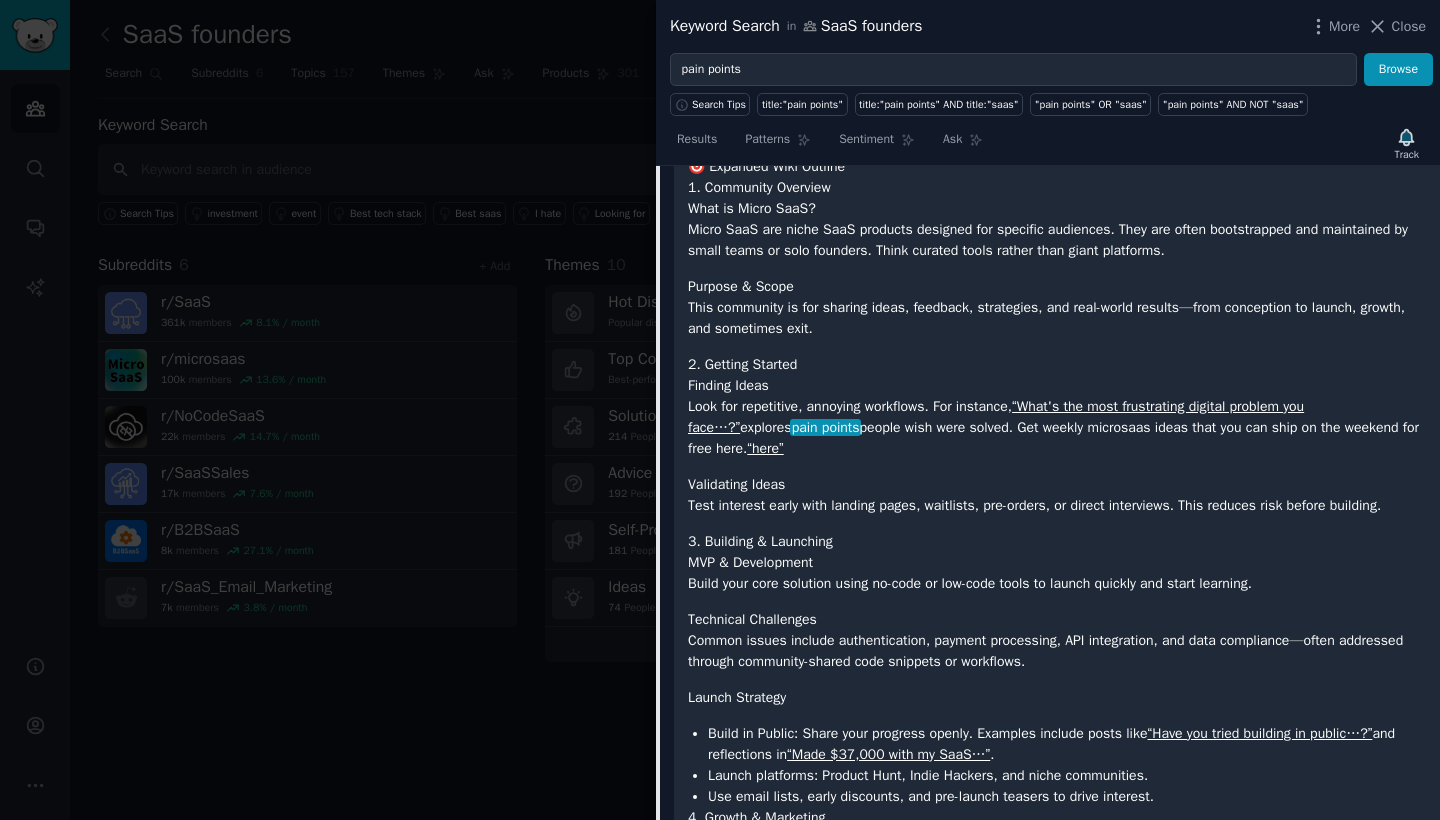scroll, scrollTop: 1616, scrollLeft: 0, axis: vertical 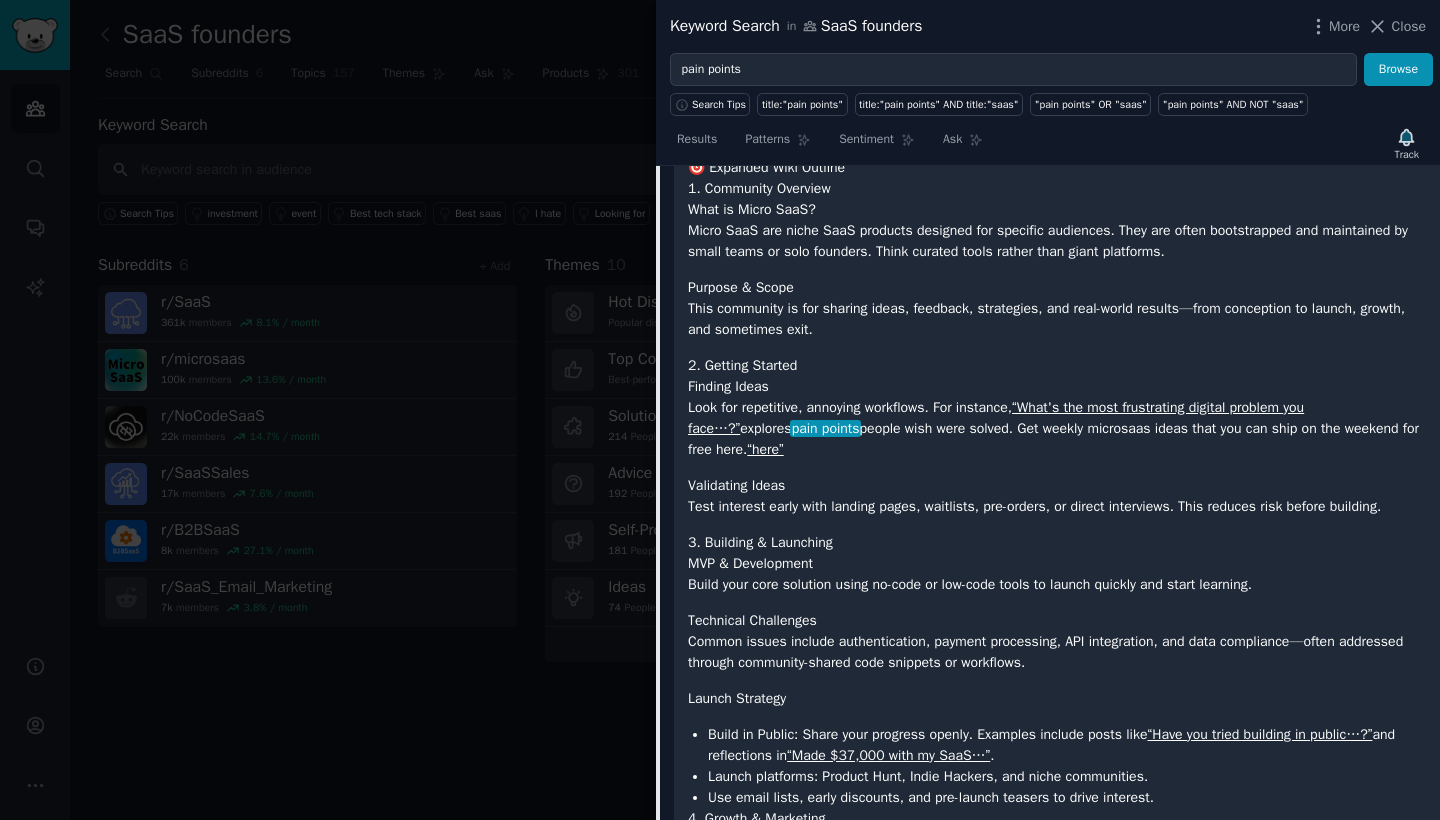 click on "“What's the most frustrating digital problem you face…?”" at bounding box center [996, 418] 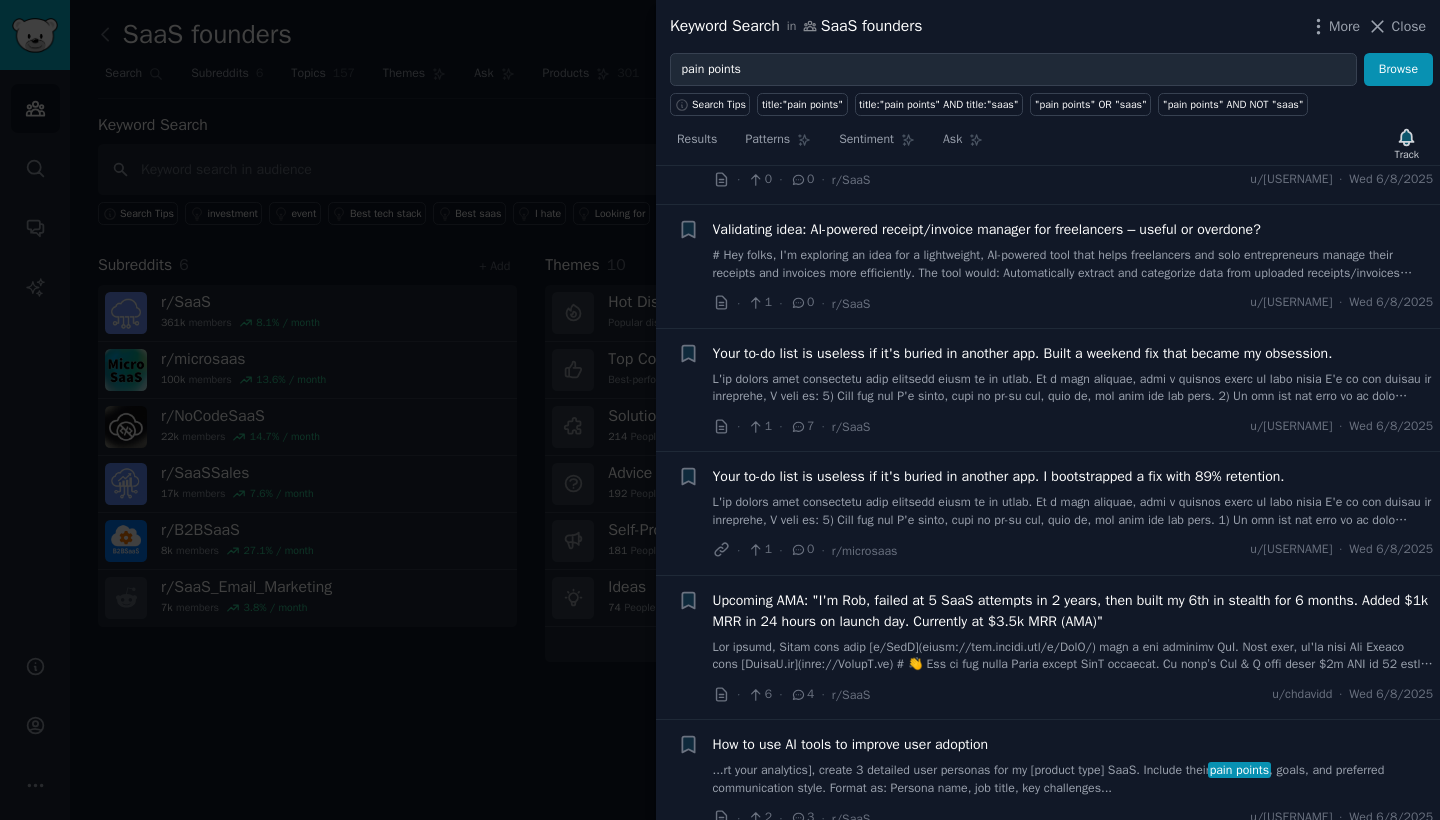 scroll, scrollTop: 5287, scrollLeft: 0, axis: vertical 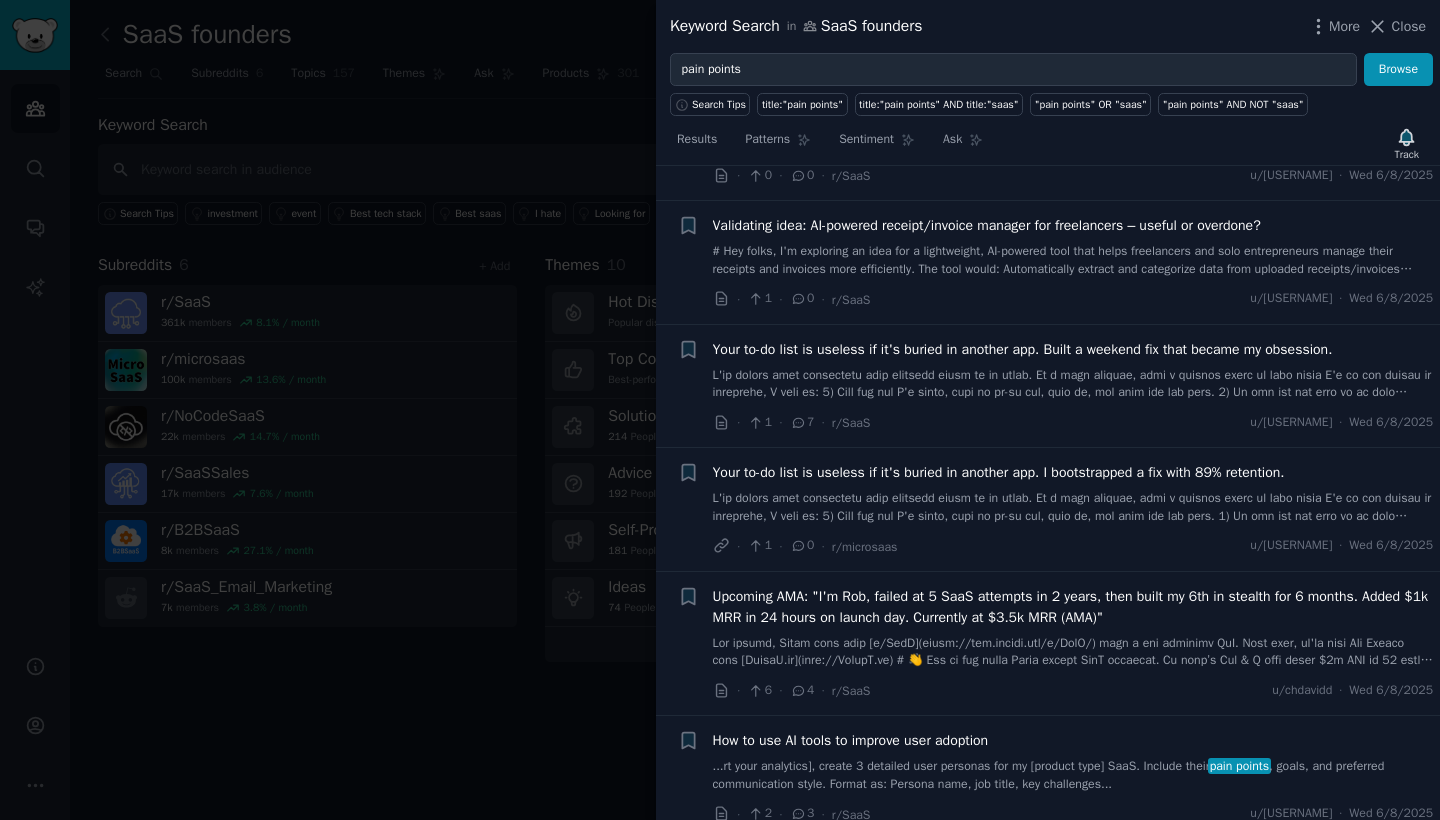 click on "Your to-do list is useless if it's buried in another app. Built a weekend fix that became my obsession." at bounding box center [1023, 349] 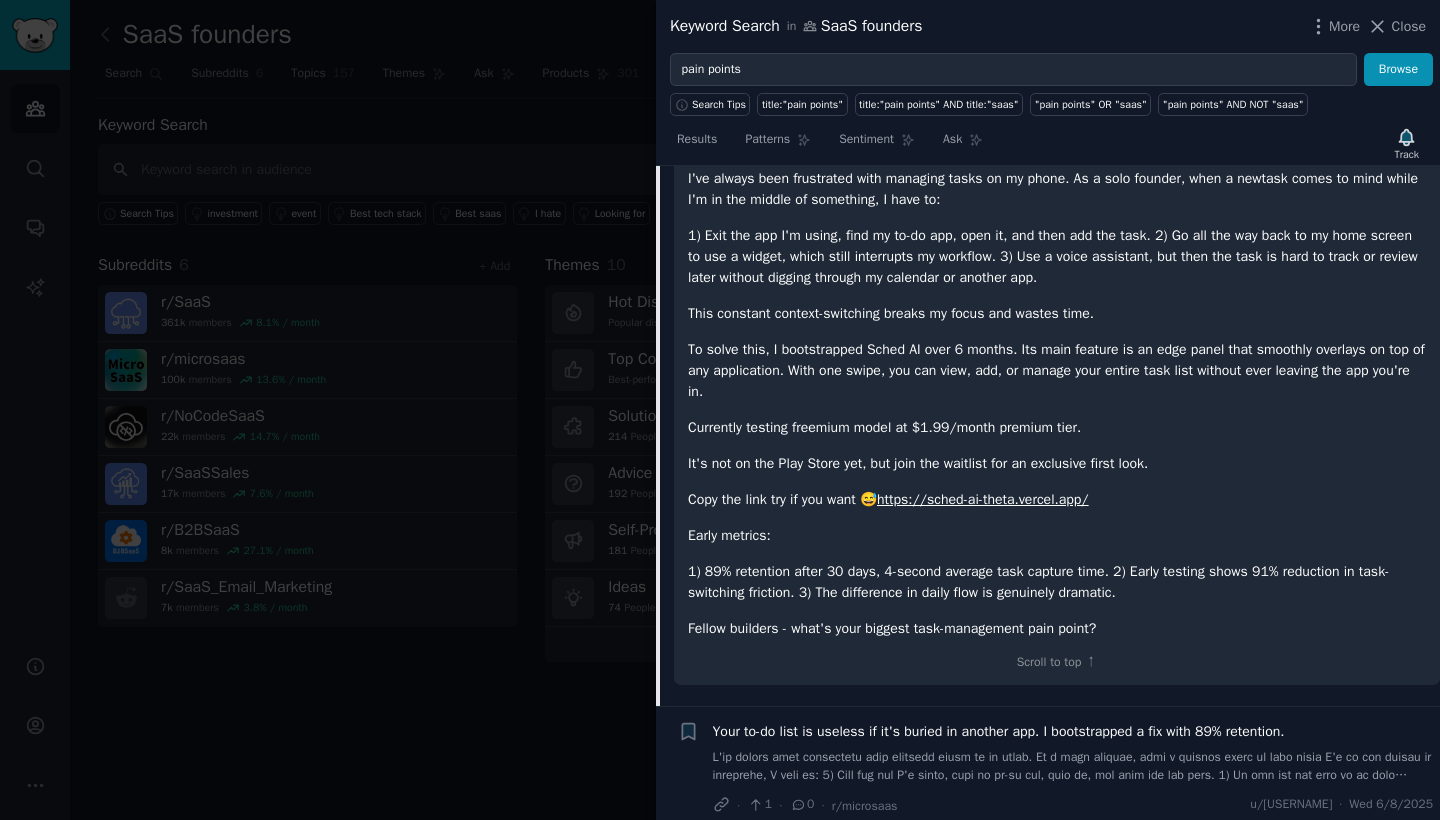 scroll, scrollTop: 1613, scrollLeft: 0, axis: vertical 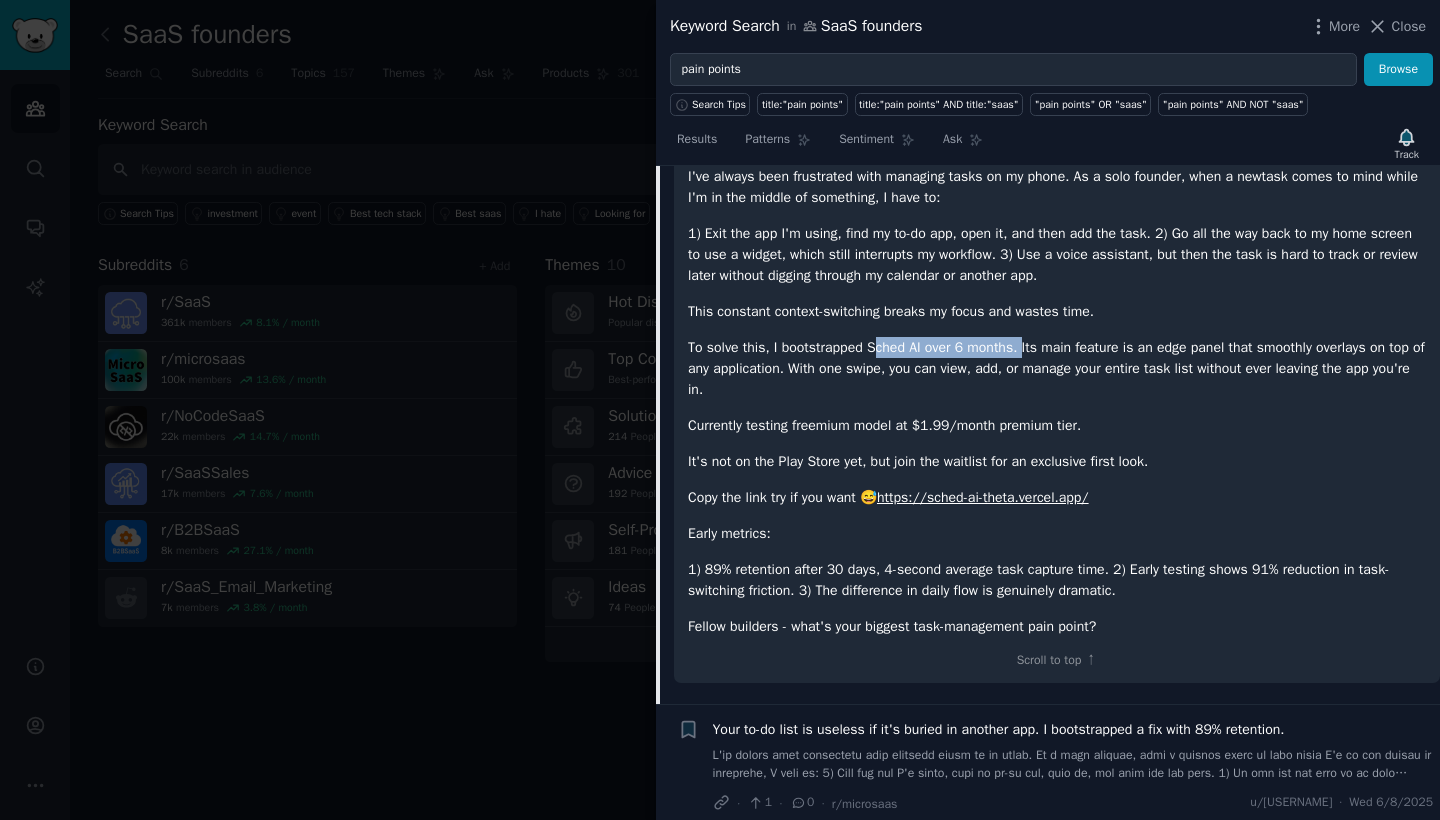 drag, startPoint x: 883, startPoint y: 338, endPoint x: 1036, endPoint y: 329, distance: 153.26448 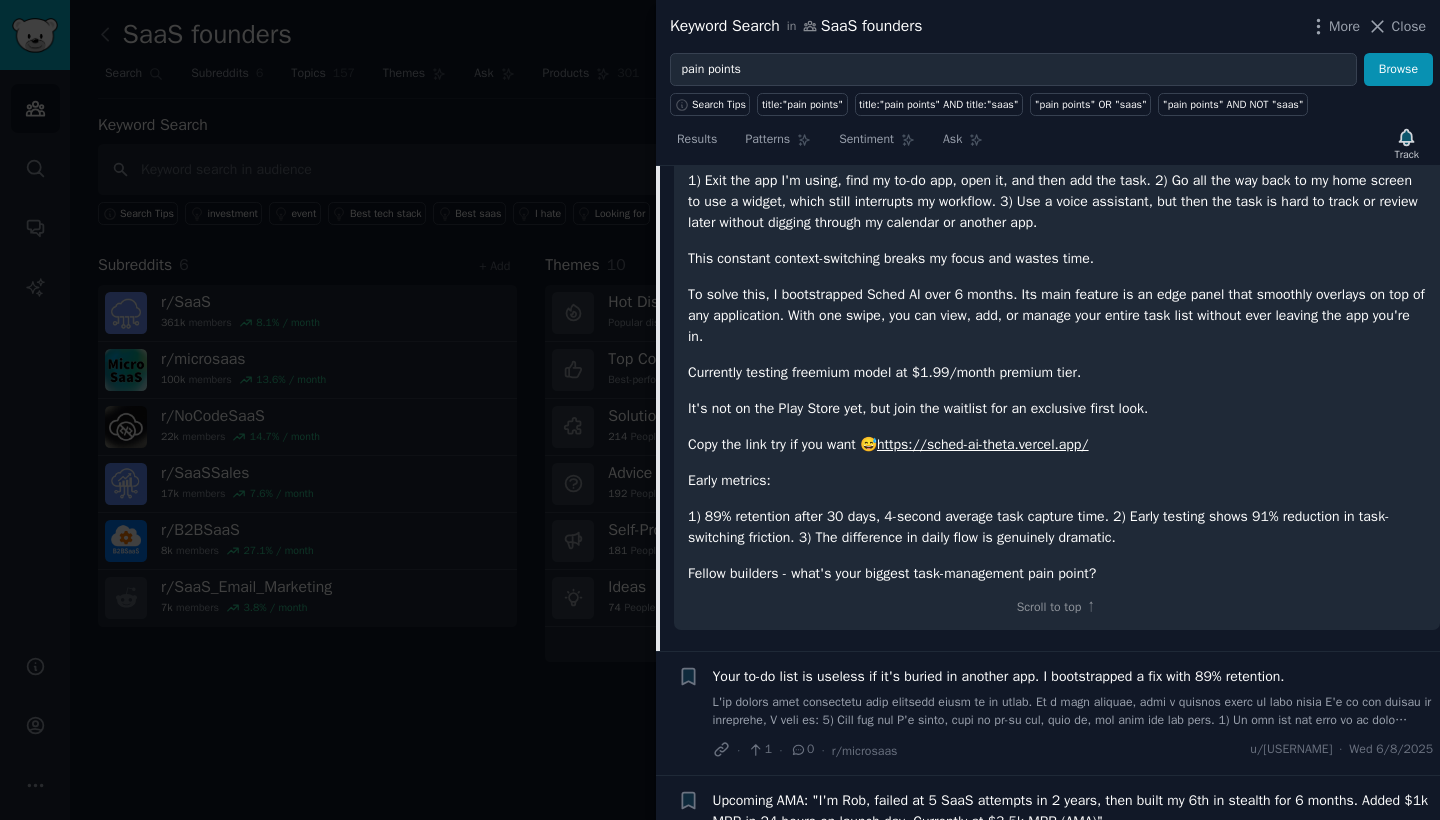 scroll, scrollTop: 1675, scrollLeft: 0, axis: vertical 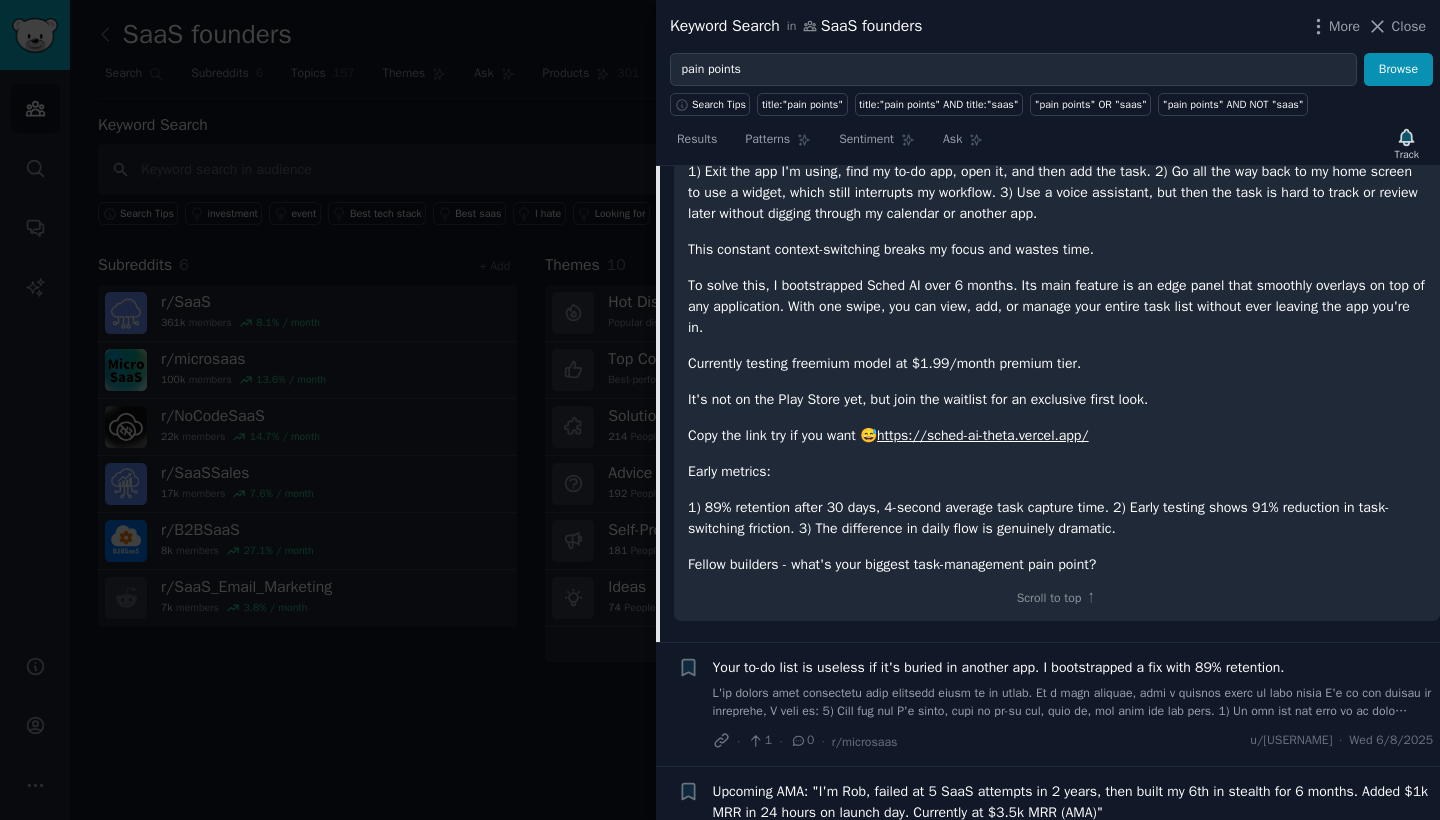 click on "https://sched-ai-theta.vercel.app/" at bounding box center [983, 435] 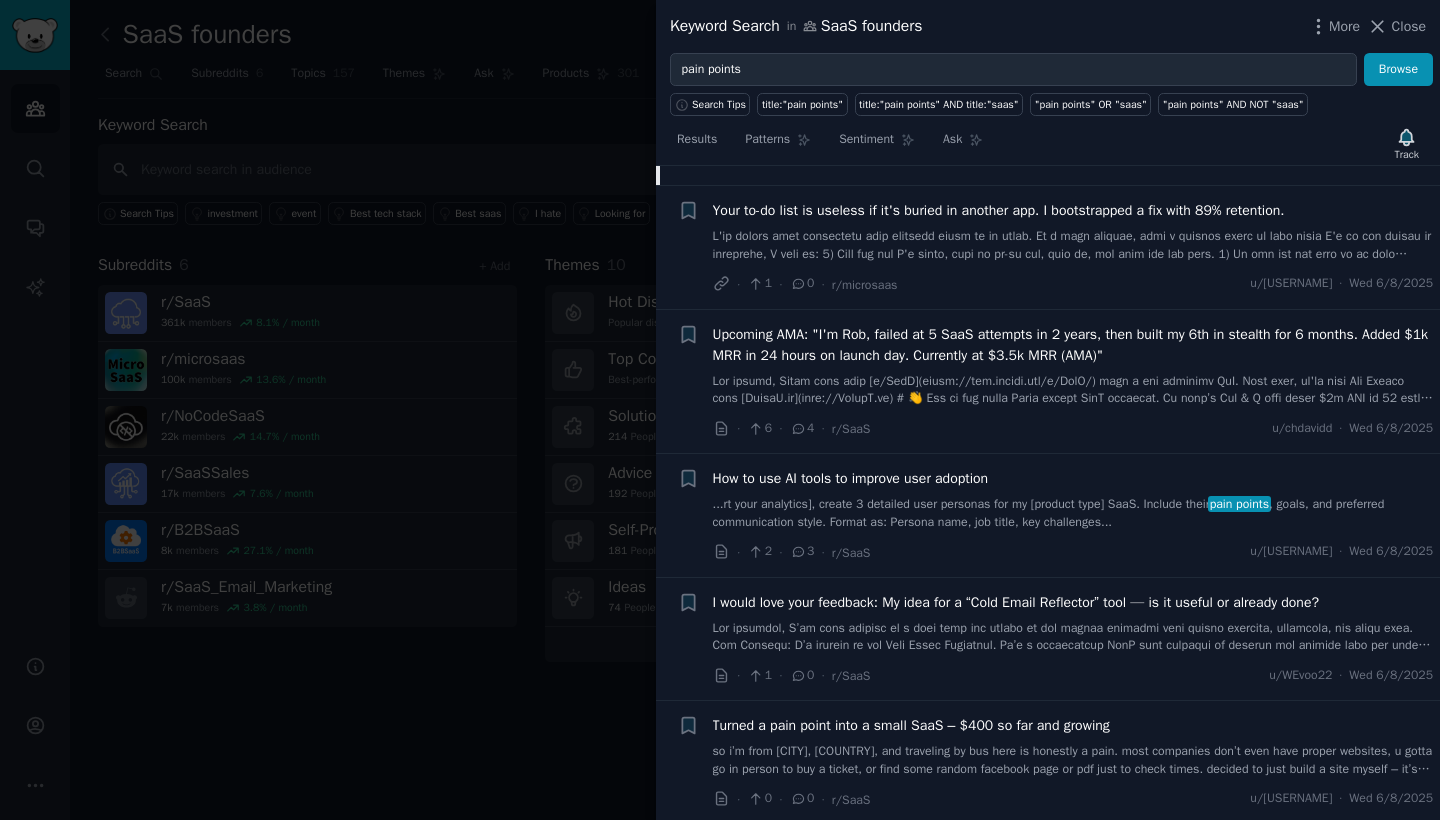 scroll, scrollTop: 2133, scrollLeft: 0, axis: vertical 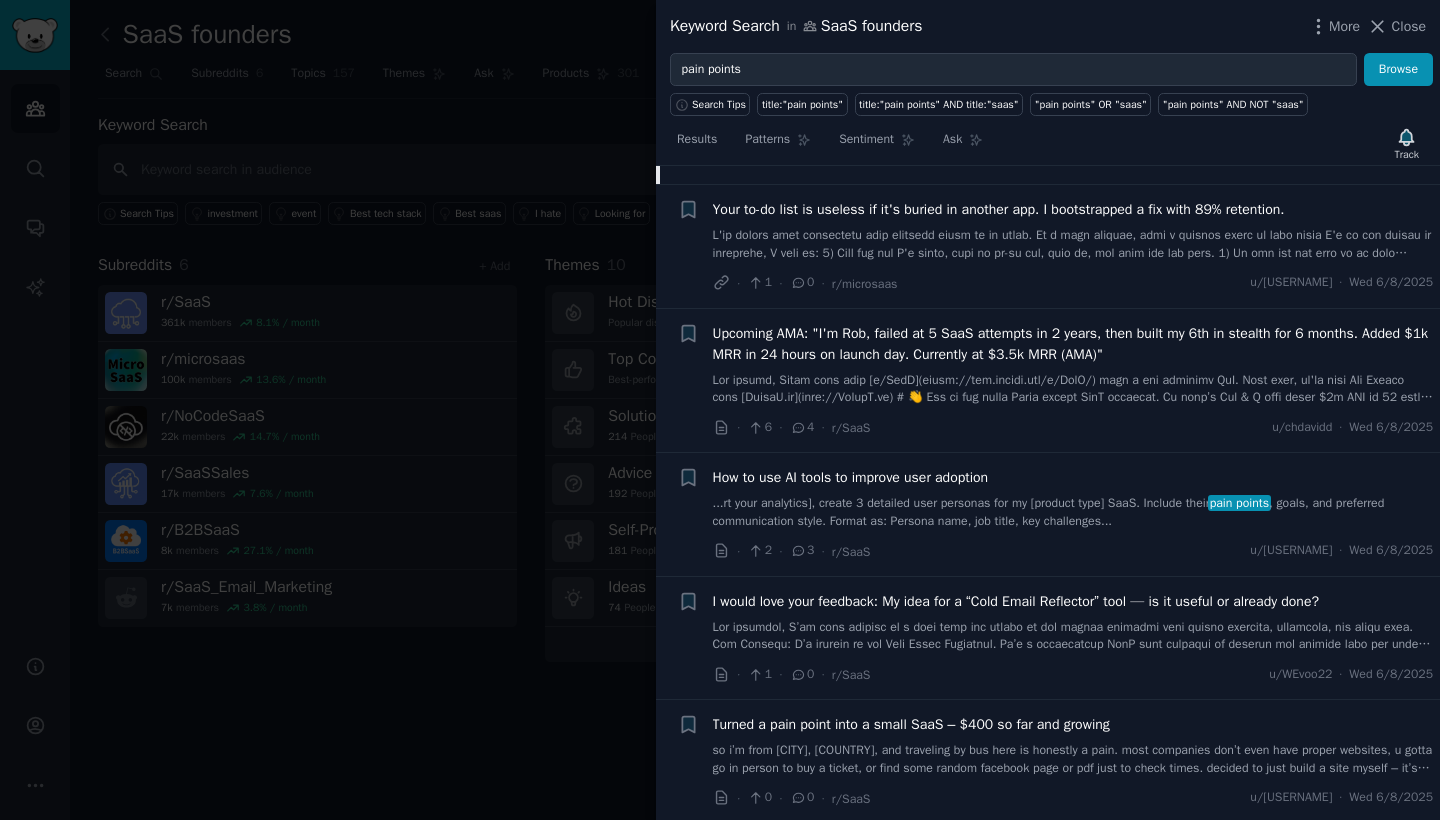 click on "Upcoming AMA: "I'm Rob, failed at 5 SaaS attempts in 2 years, then built my 6th in stealth for 6 months. Added $1k MRR in 24 hours on launch day. Currently at $3.5k MRR (AMA)"" at bounding box center (1073, 344) 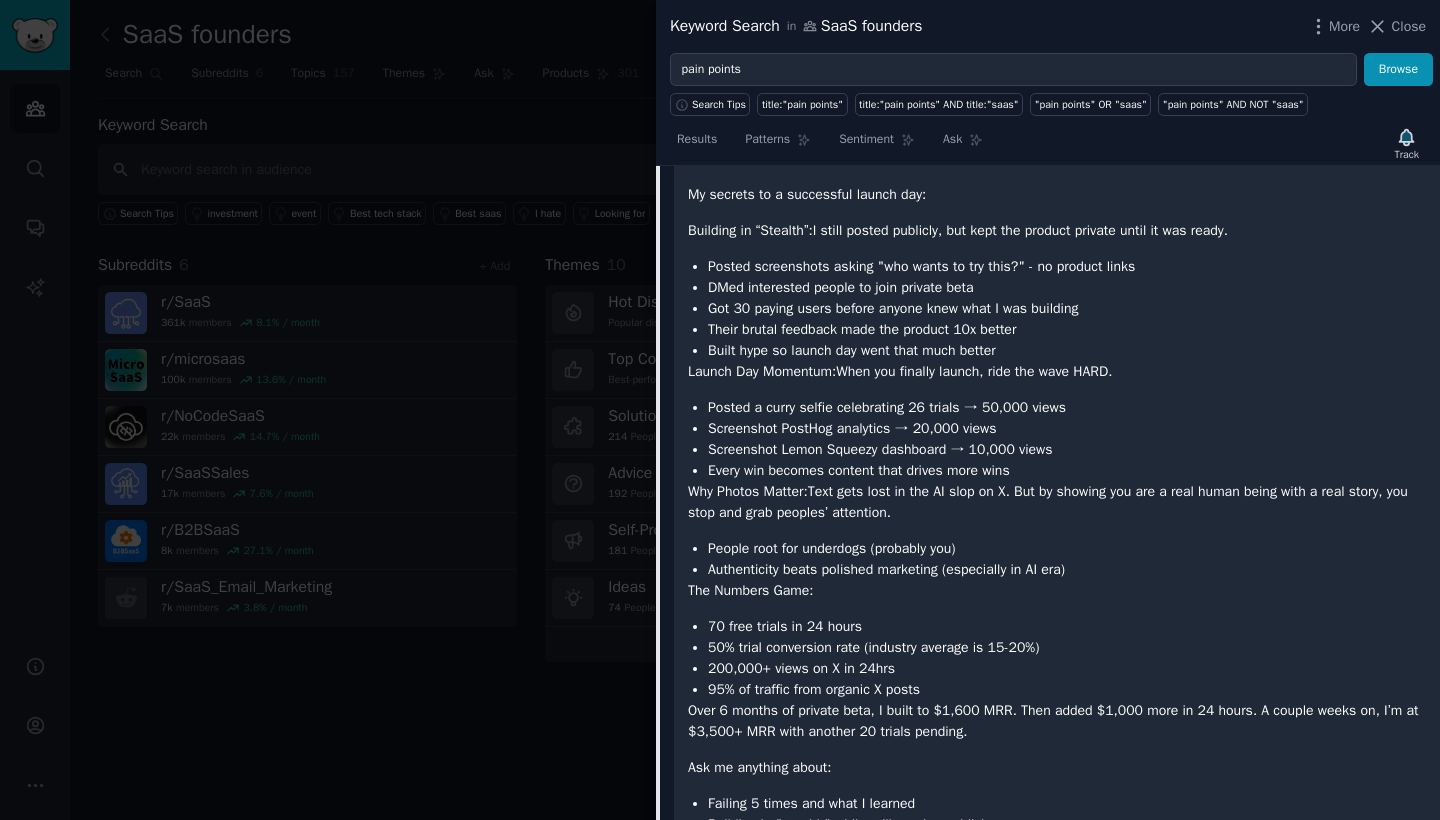 scroll, scrollTop: 2181, scrollLeft: 0, axis: vertical 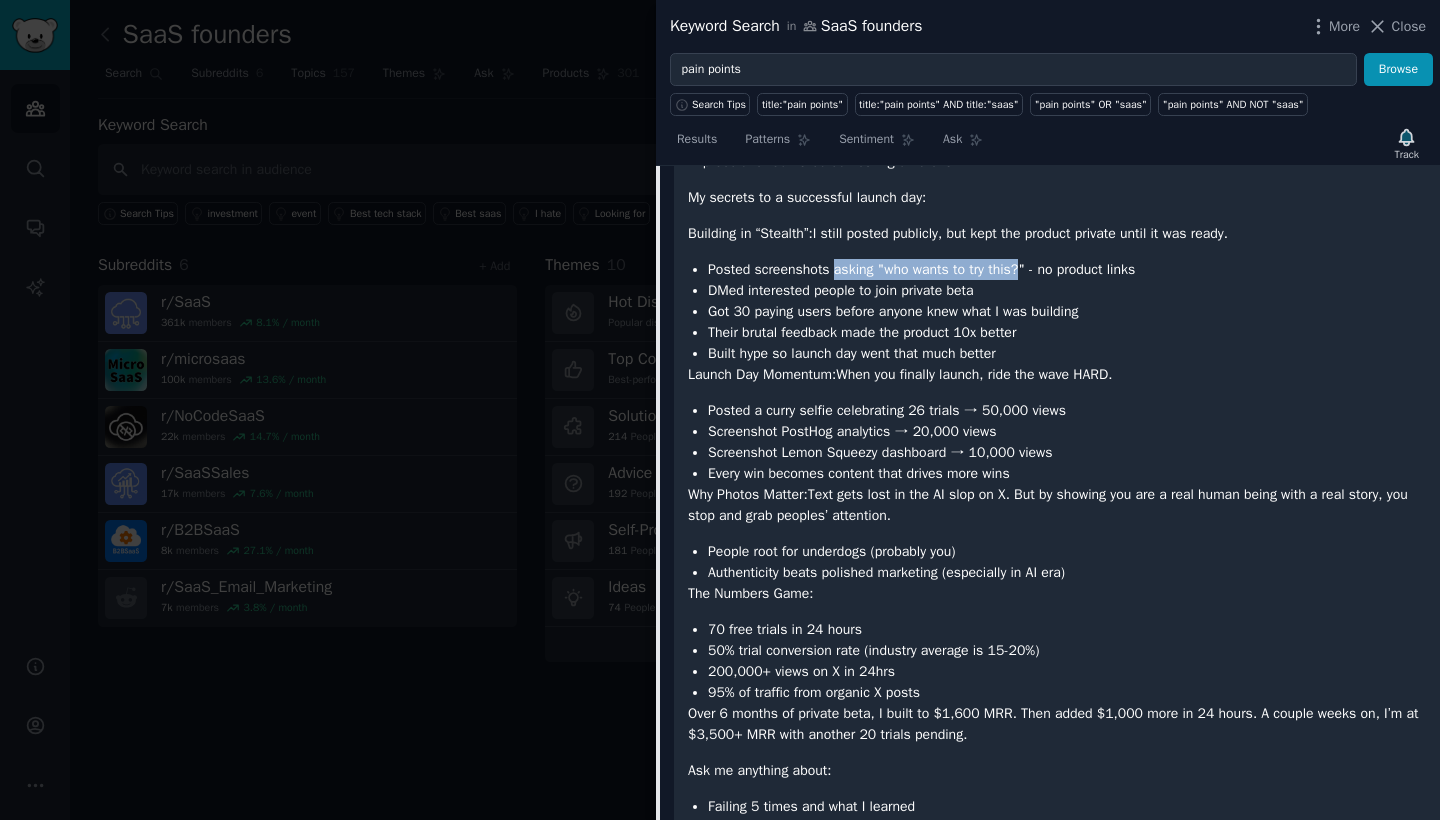 drag, startPoint x: 839, startPoint y: 257, endPoint x: 1034, endPoint y: 250, distance: 195.1256 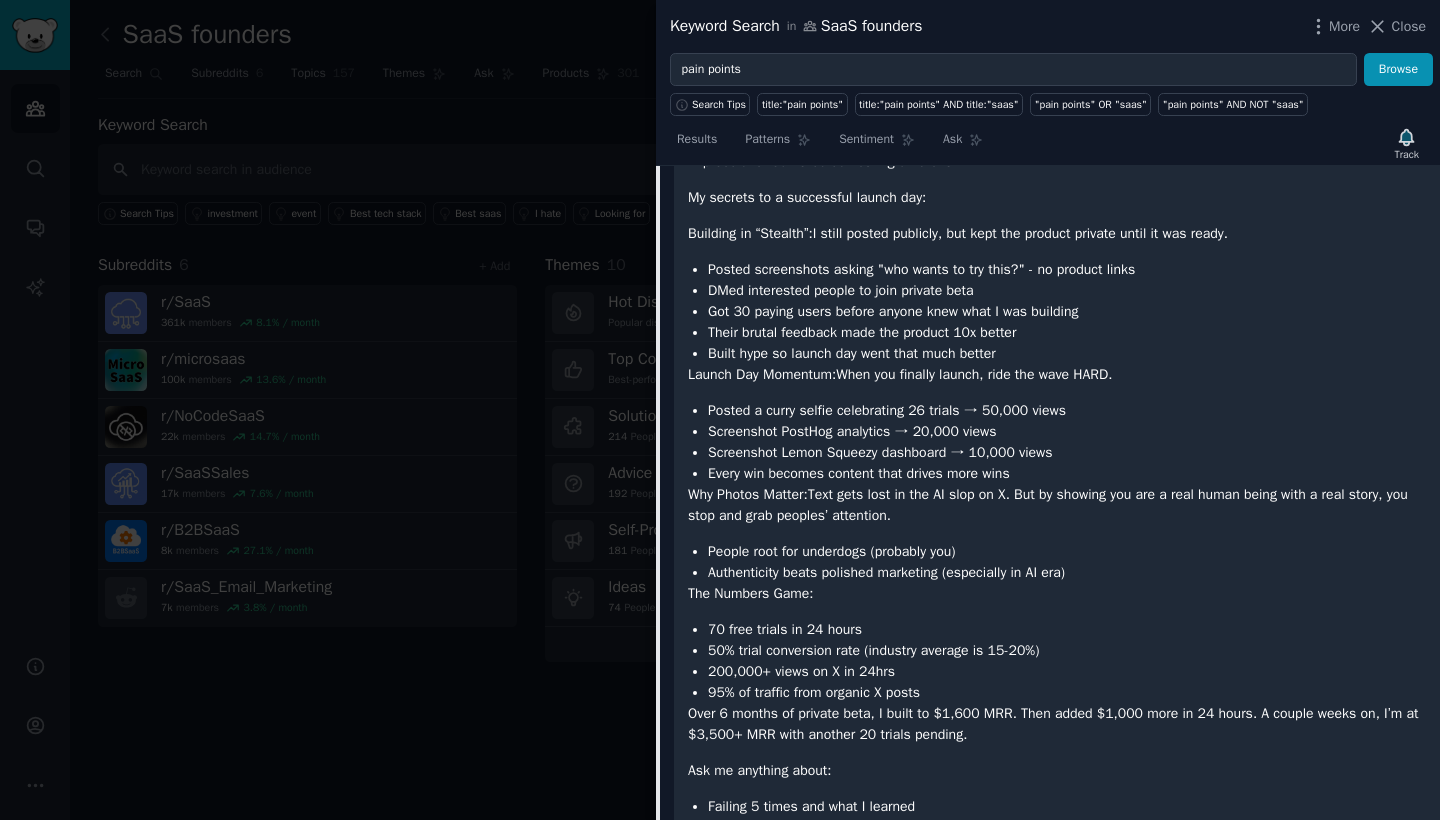 click on "Got 30 paying users before anyone knew what I was building" at bounding box center [1067, 311] 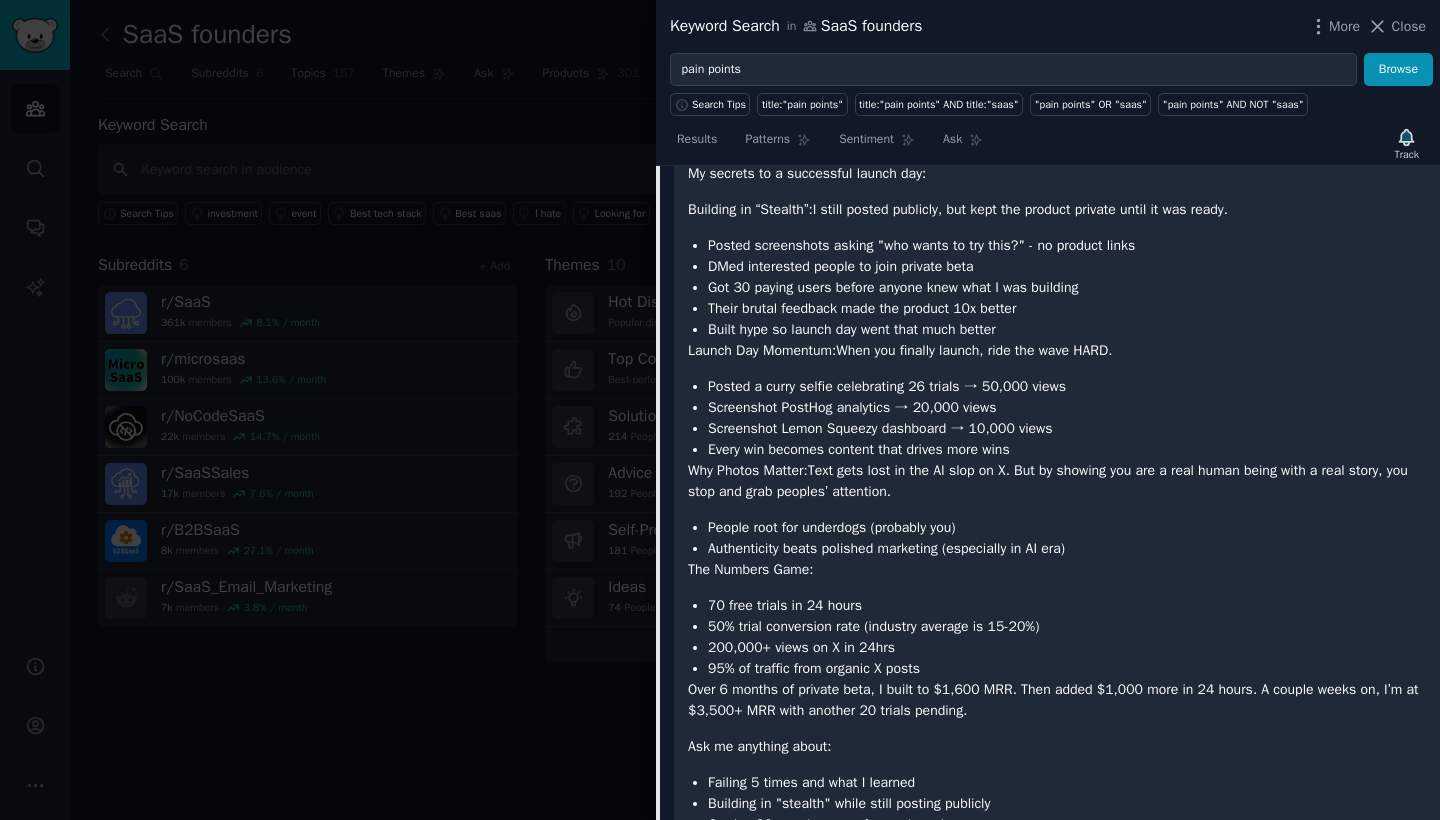 scroll, scrollTop: 2207, scrollLeft: 0, axis: vertical 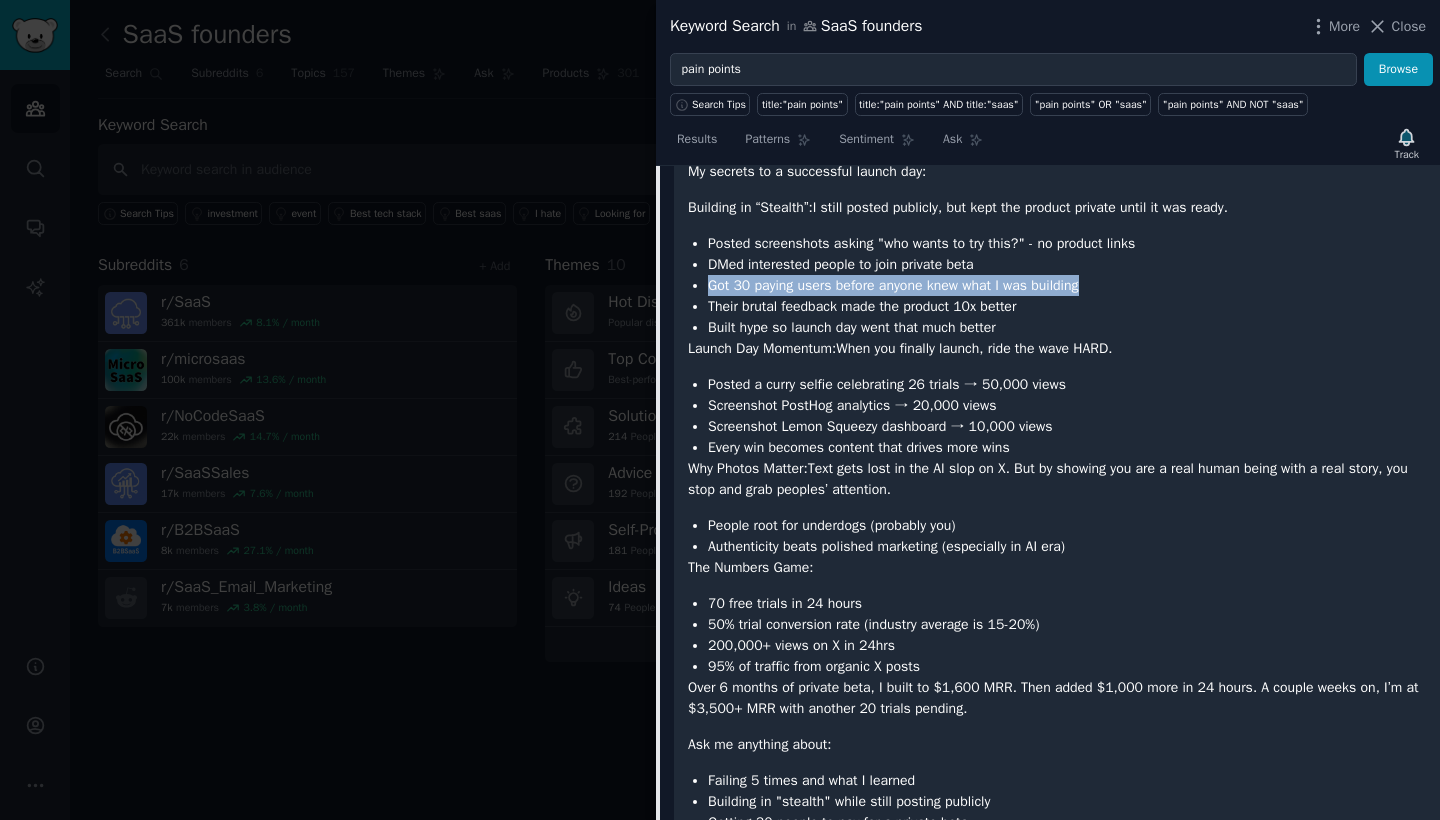 drag, startPoint x: 711, startPoint y: 278, endPoint x: 1102, endPoint y: 269, distance: 391.10358 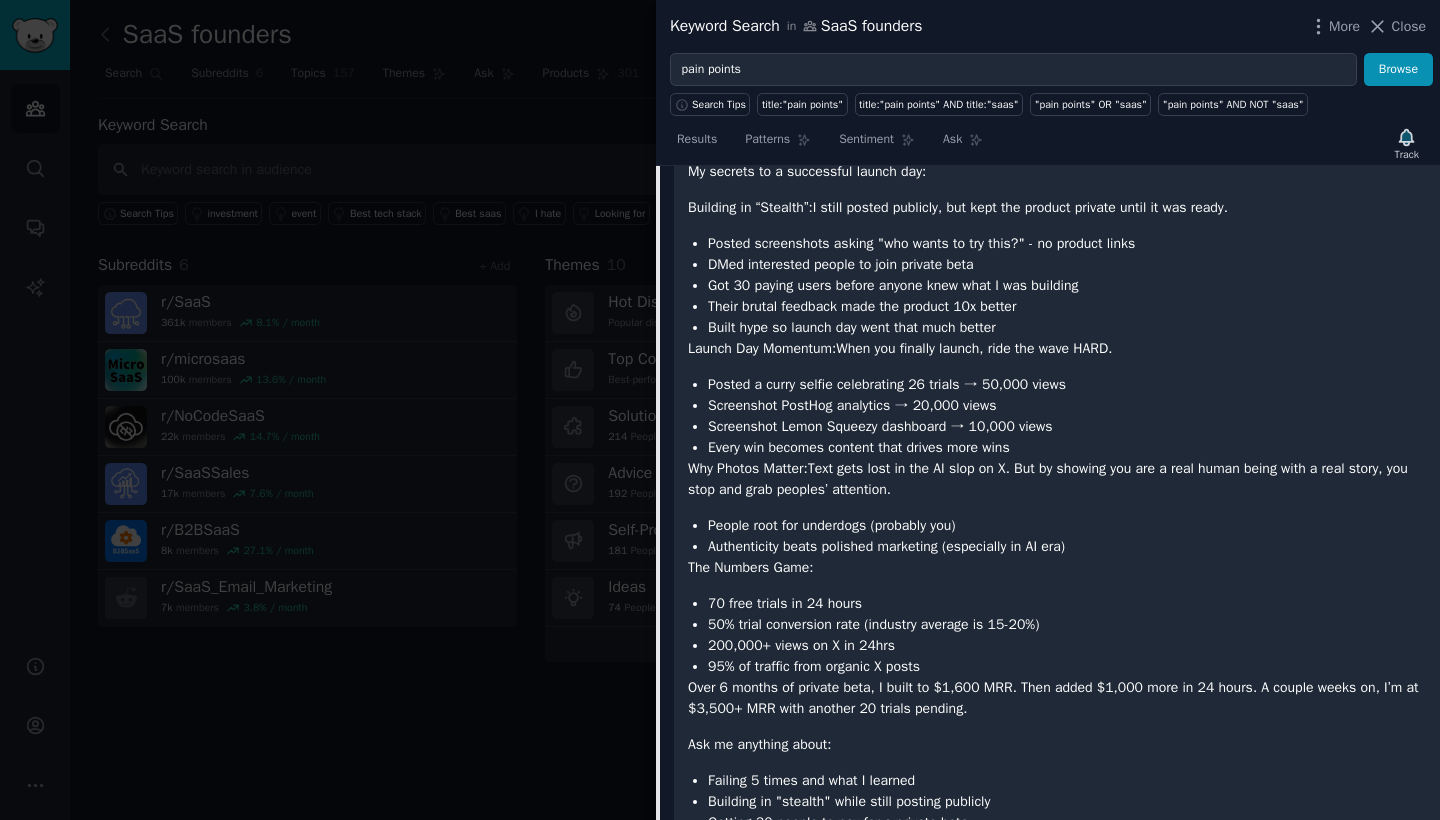 click on "Screenshot PostHog analytics → 20,000 views" at bounding box center (1067, 405) 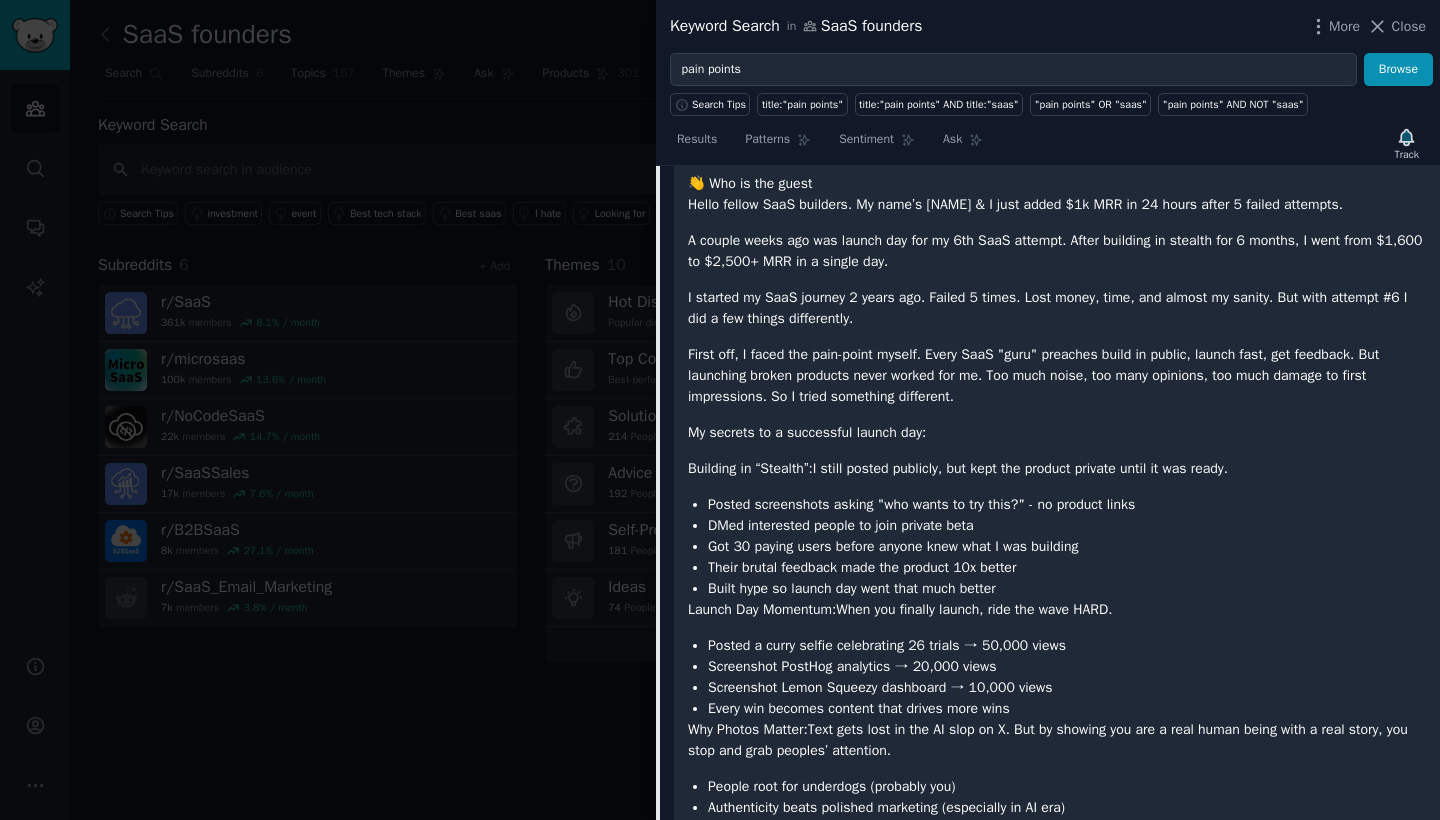scroll, scrollTop: 1949, scrollLeft: 0, axis: vertical 